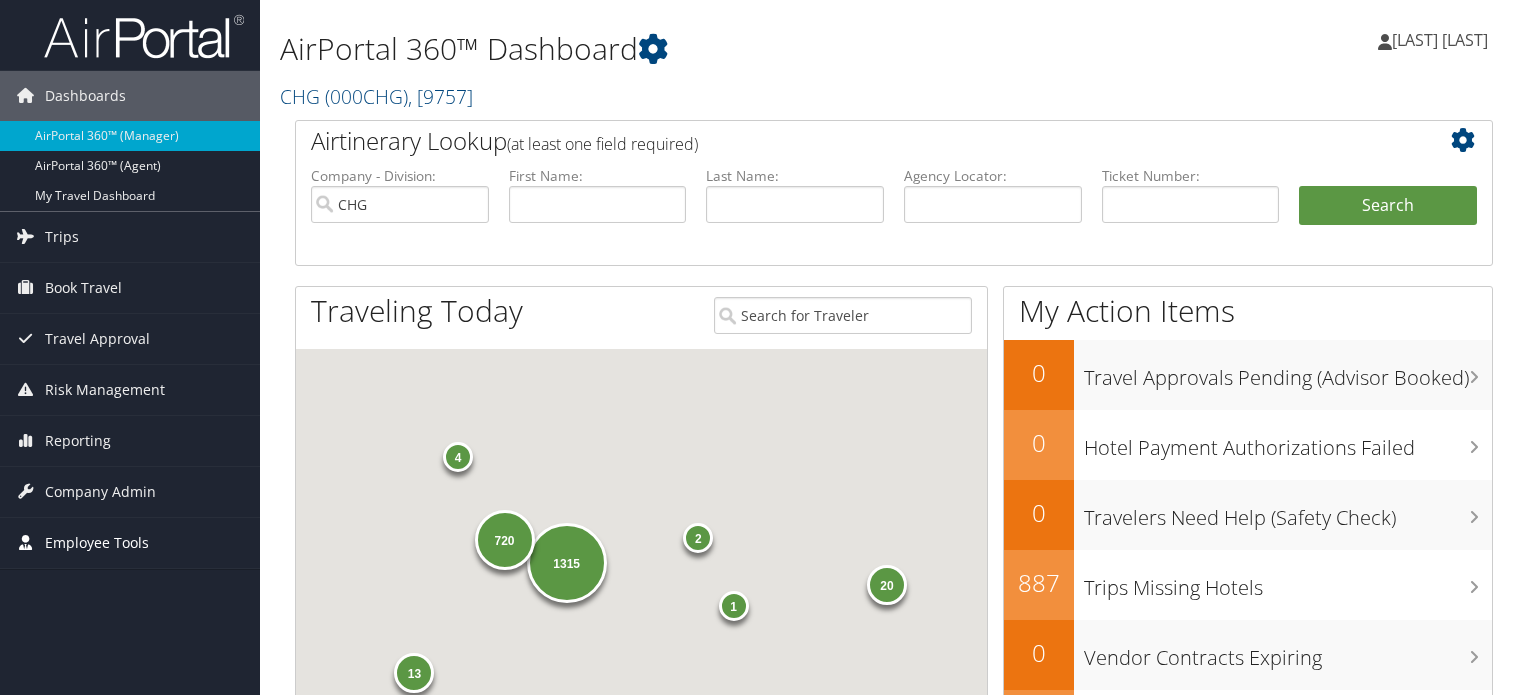 scroll, scrollTop: 0, scrollLeft: 0, axis: both 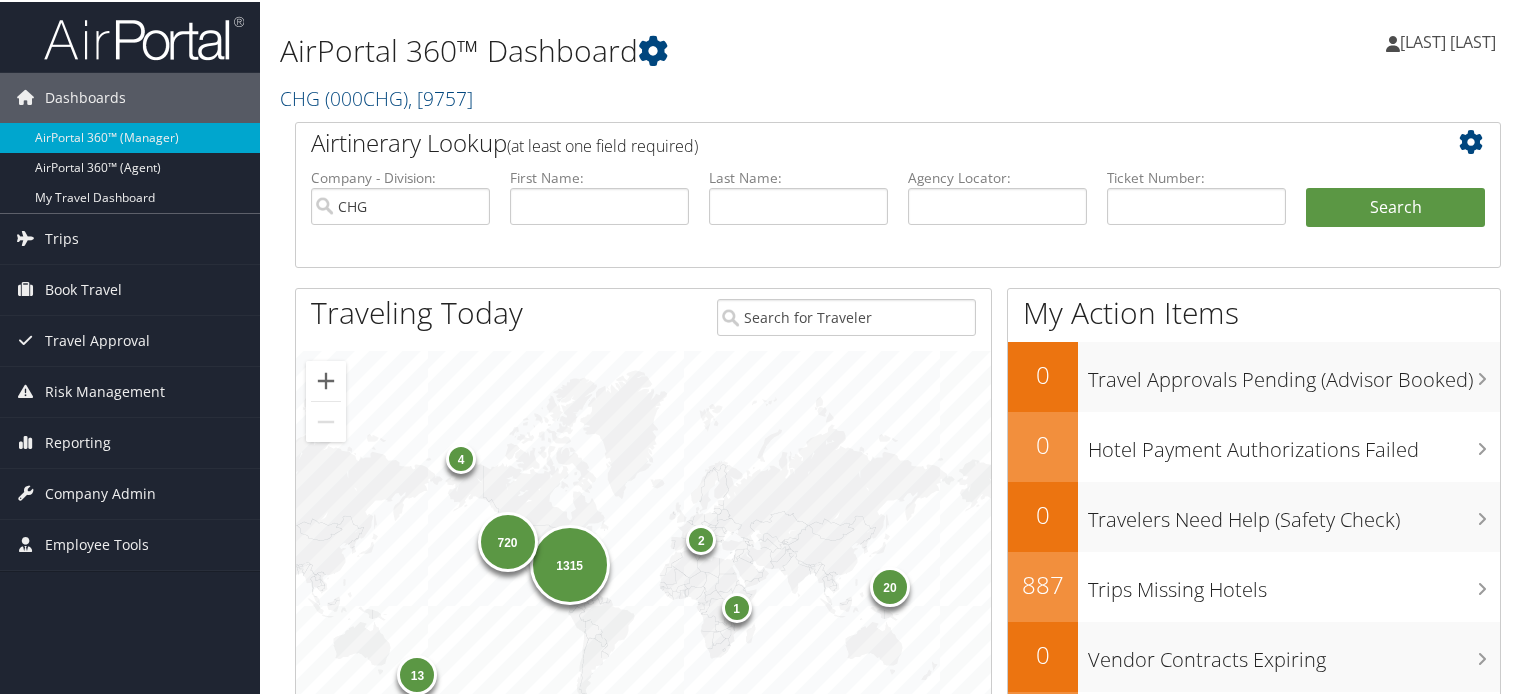 click on "AirPortal 360™ Dashboard
CHG   ( 000CHG )  , [ 9757 ]    CHG     Sun Valley Grand/Little America     University of San Diego (USD)     Venture Global LNG     CAROLLO ENGINEERS     LSU Academics     Dyno Nobel     Sovos Compliance, LLC     SePRO     Skidmore College
CHG, [9757]
Sun Valley Grand/Little America, [404]
University of San Diego (USD), [45606]
Venture Global LNG, [37739]
CAROLLO ENGINEERS, [4630]
LSU Academics, [41875]
Dyno Nobel, [5]
Sovos Compliance, LLC, [38344]
SePRO, [45766]
Skidmore College, [26705]" at bounding box center [692, 65] 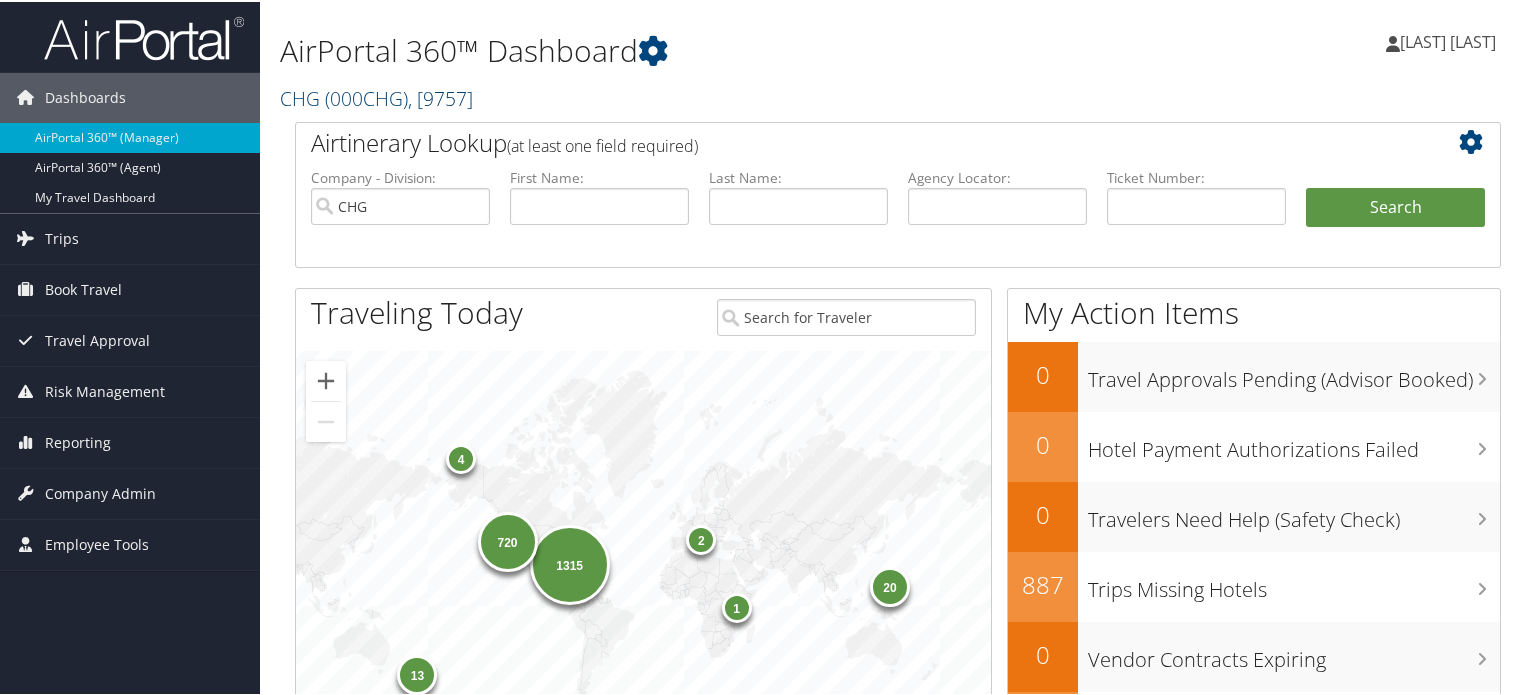 click on ", [ 9757 ]" at bounding box center (440, 96) 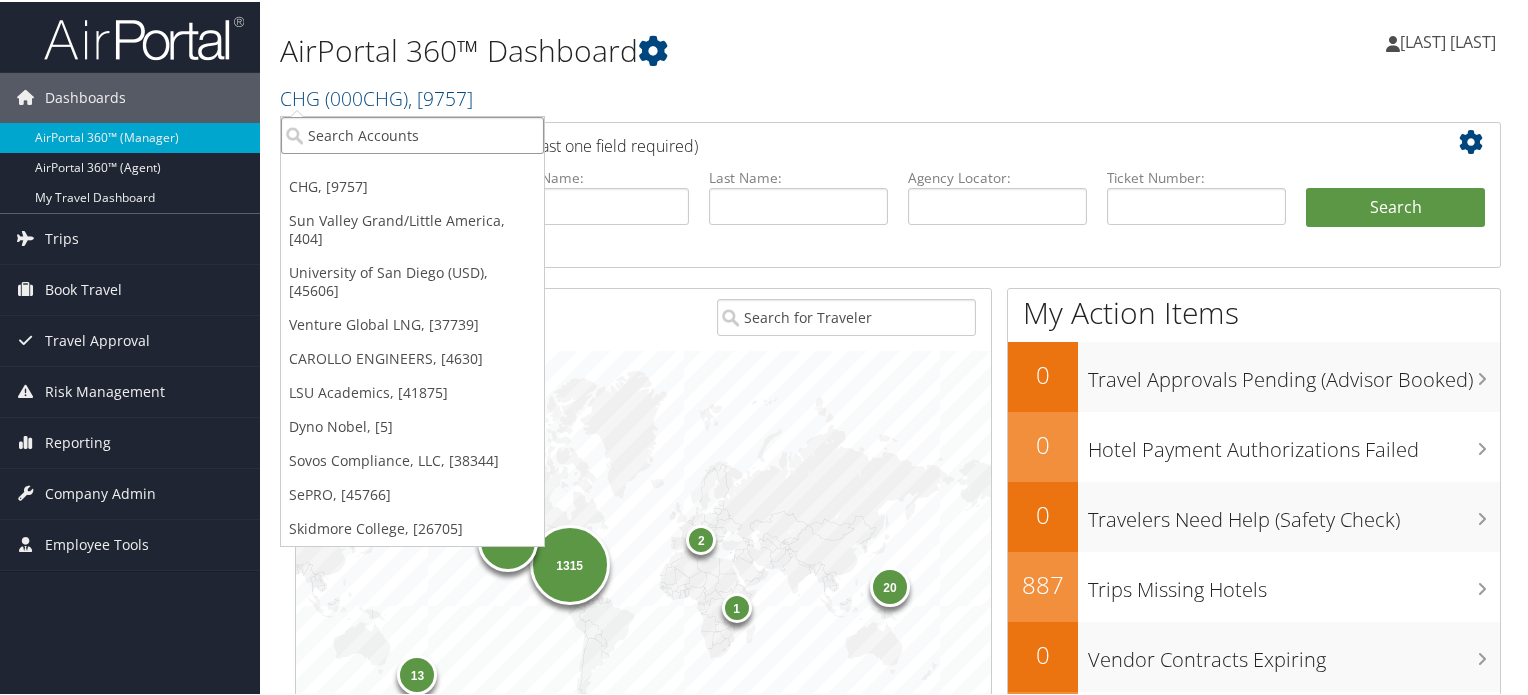 click at bounding box center [412, 133] 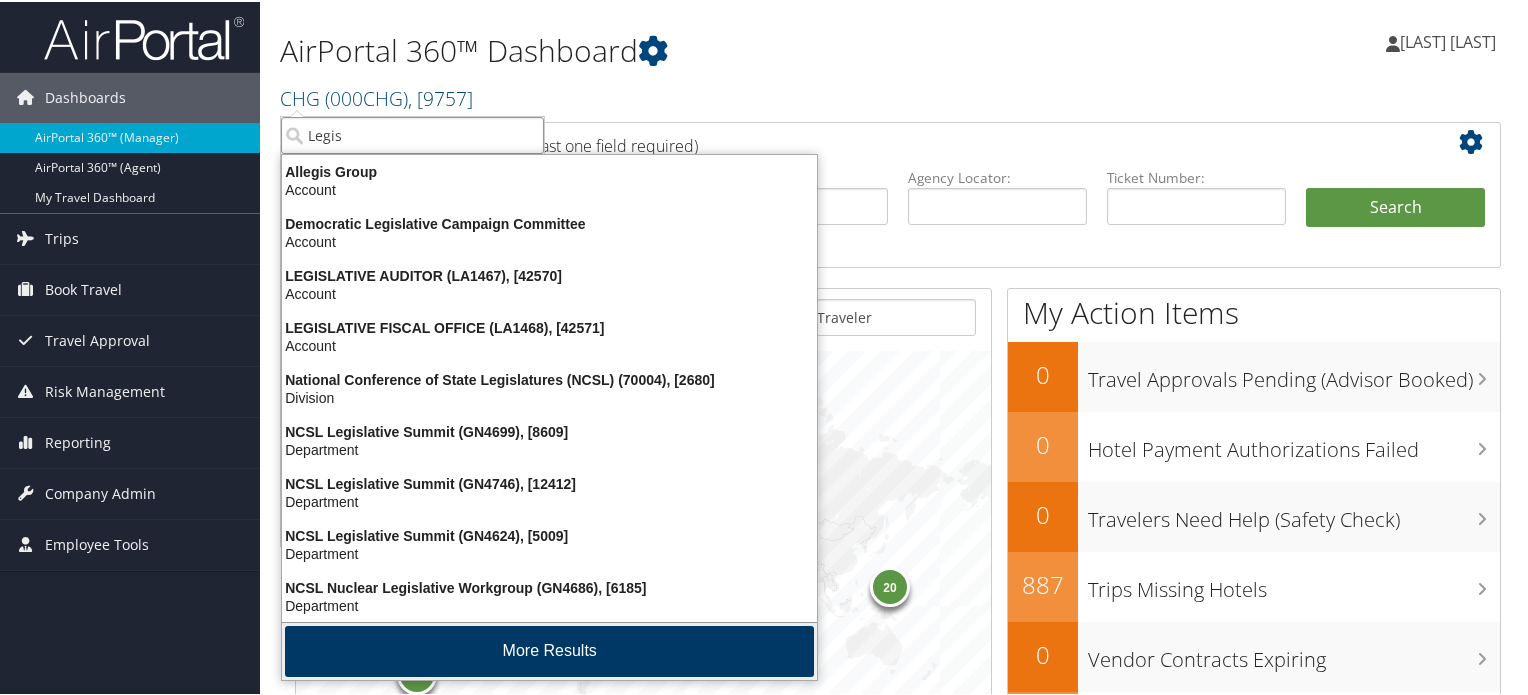 click on "More Results" at bounding box center (549, 649) 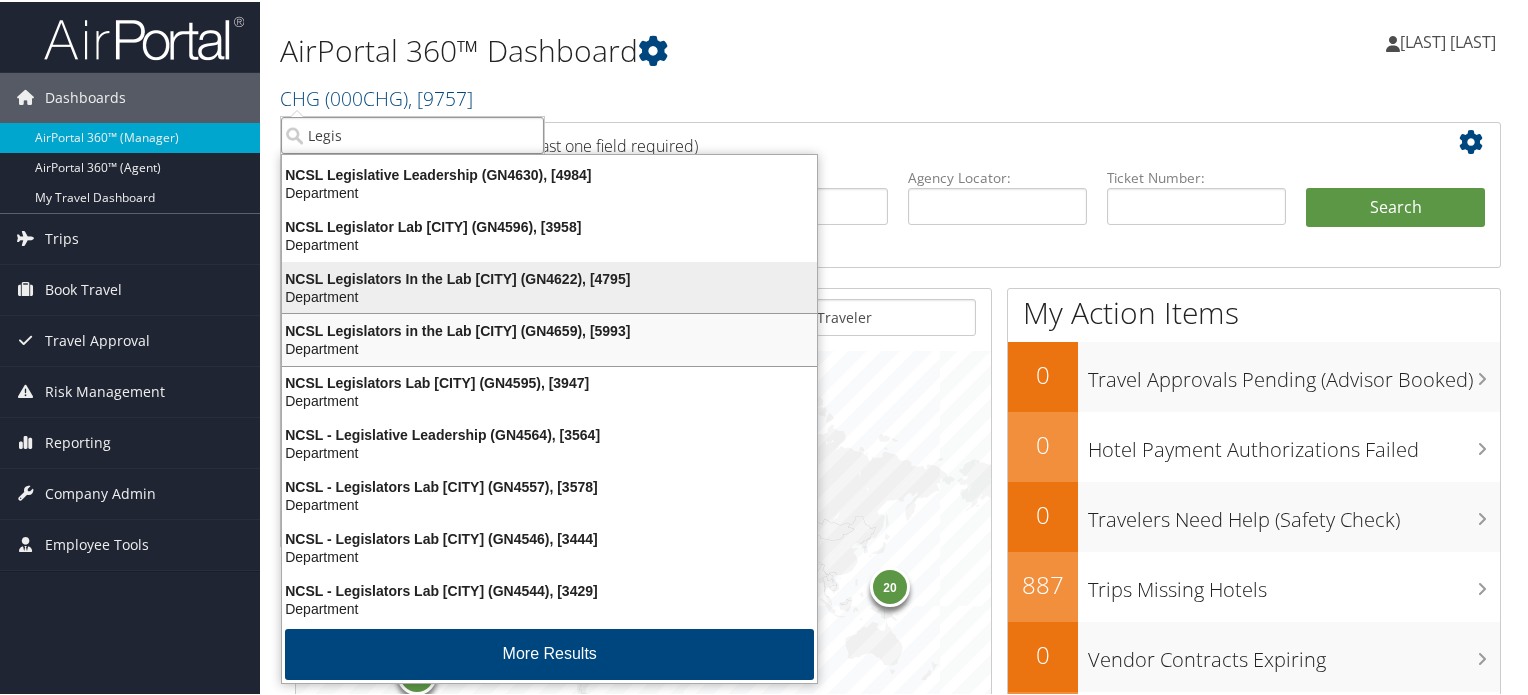 scroll, scrollTop: 470, scrollLeft: 0, axis: vertical 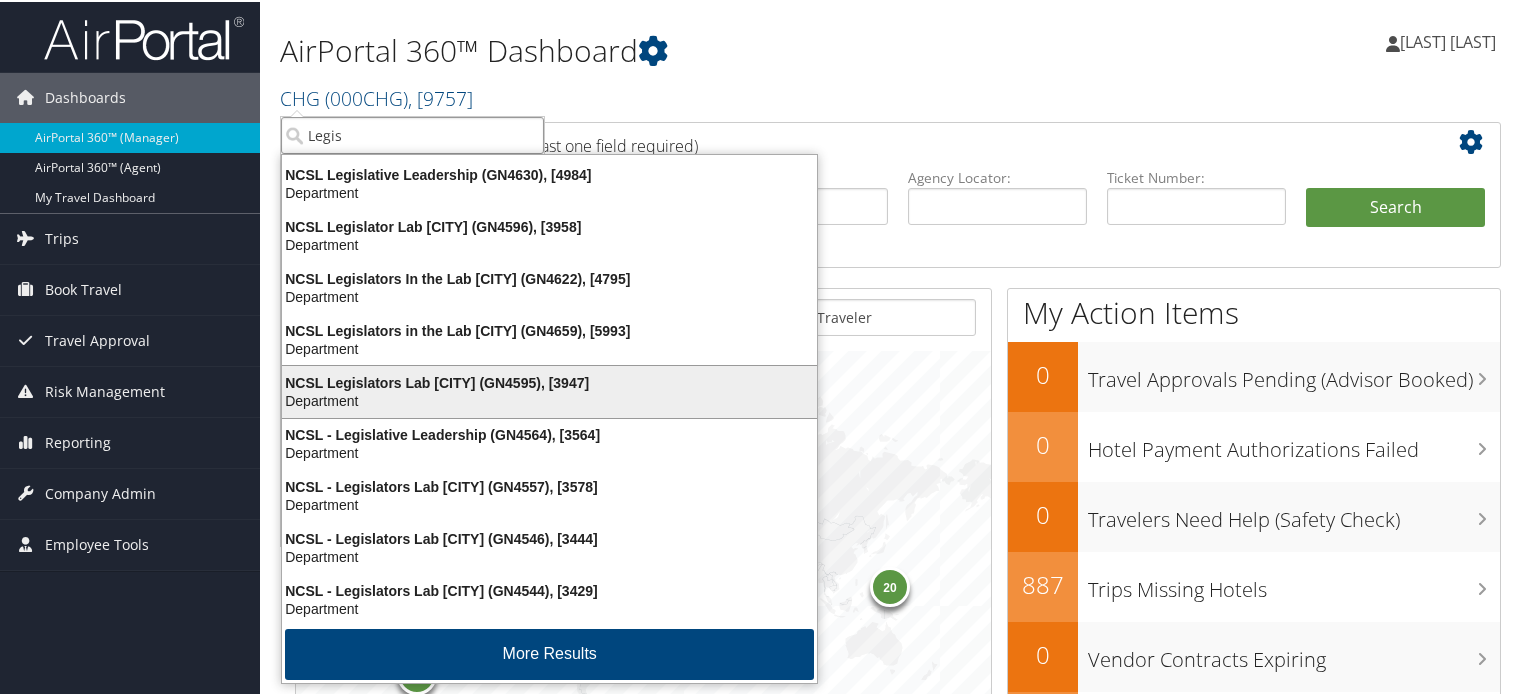 type on "Legis" 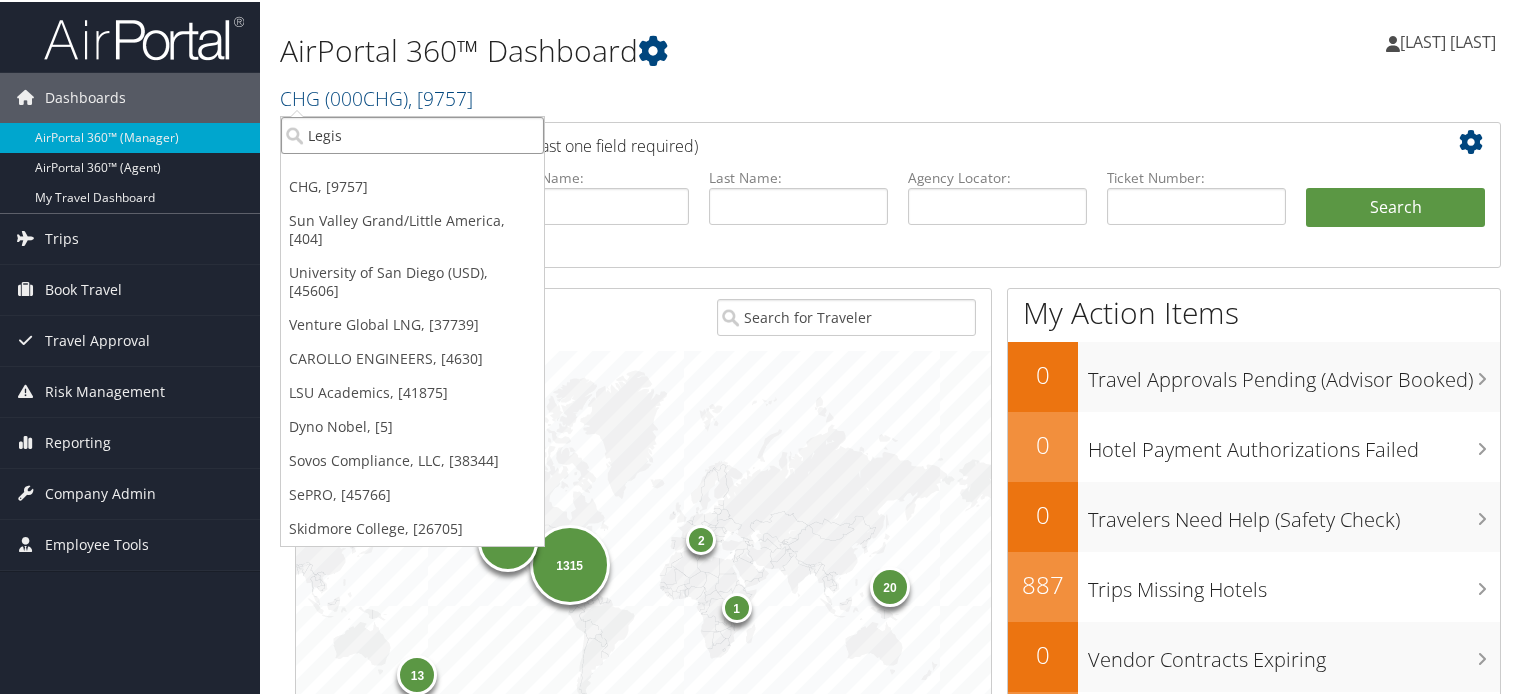 click on "Legis" at bounding box center [412, 133] 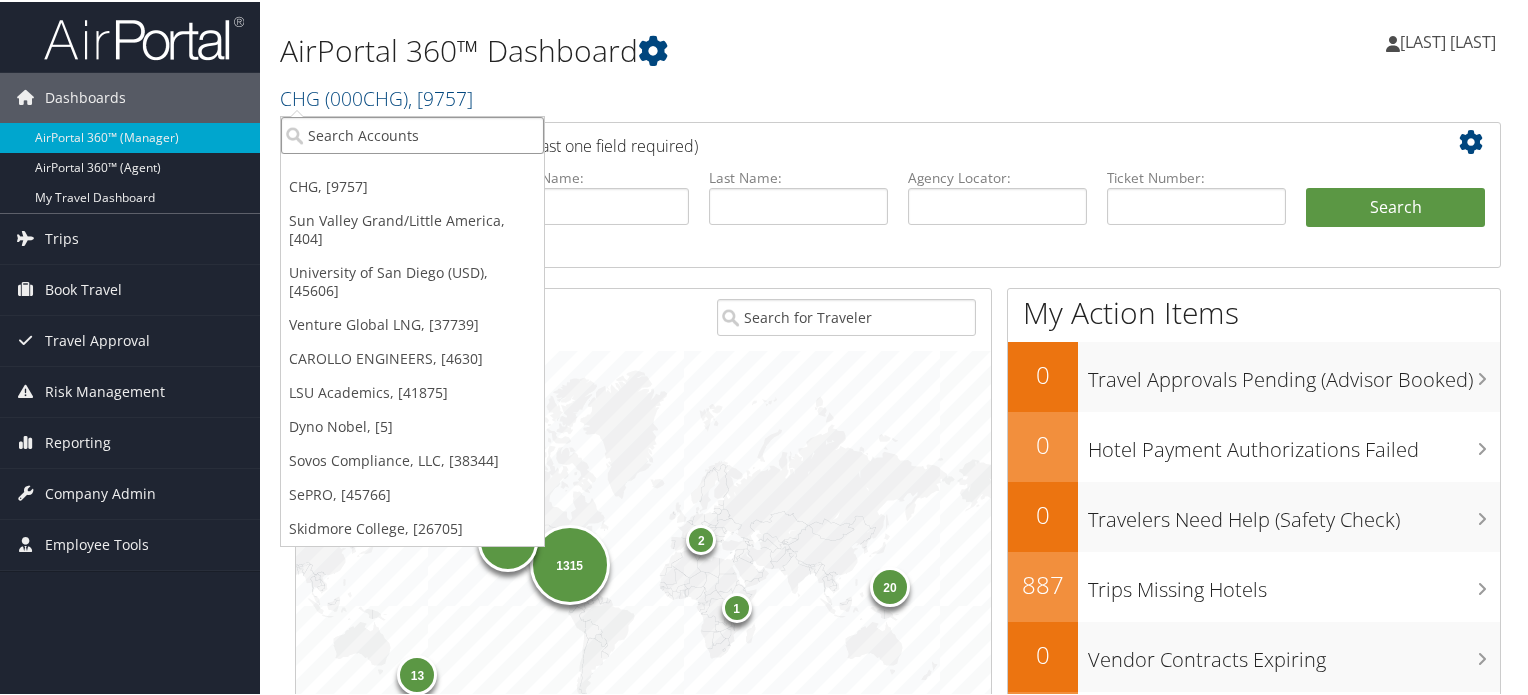 click at bounding box center [412, 133] 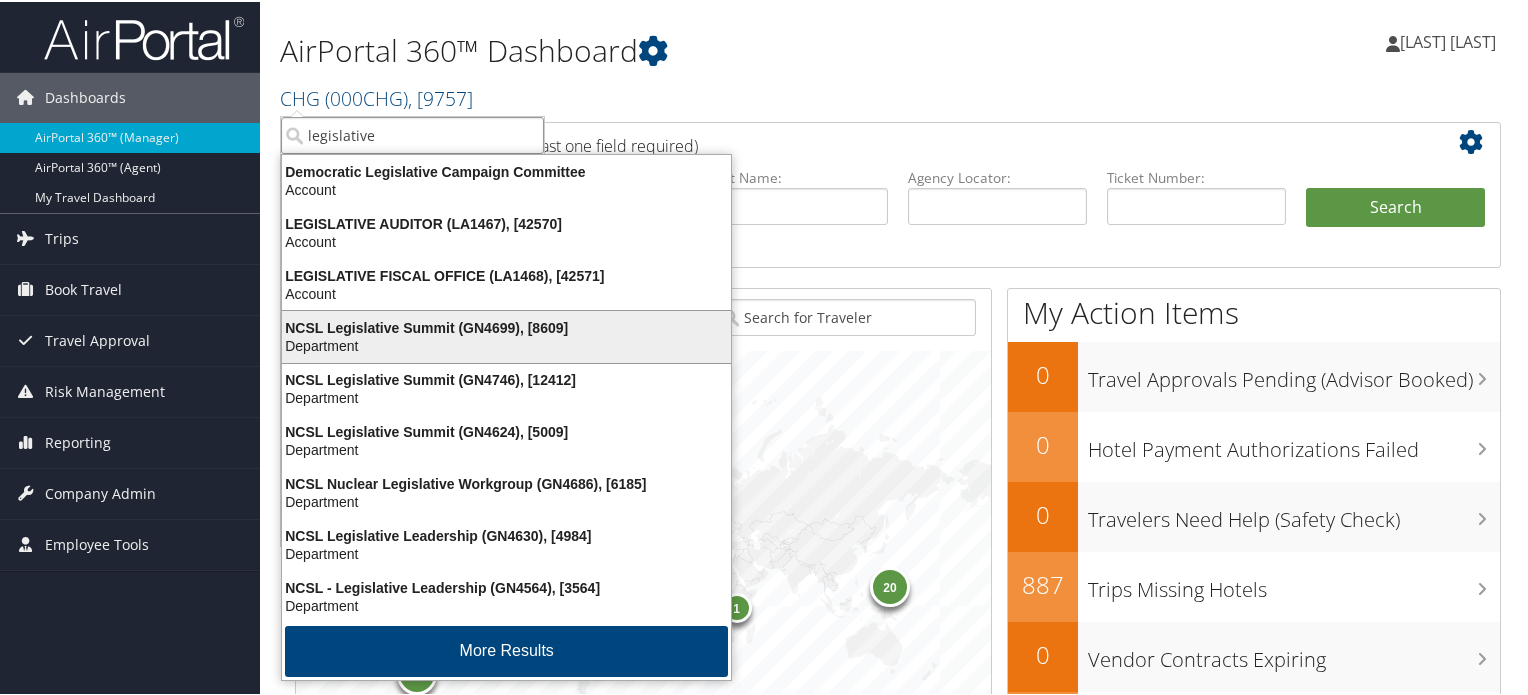 scroll, scrollTop: 0, scrollLeft: 0, axis: both 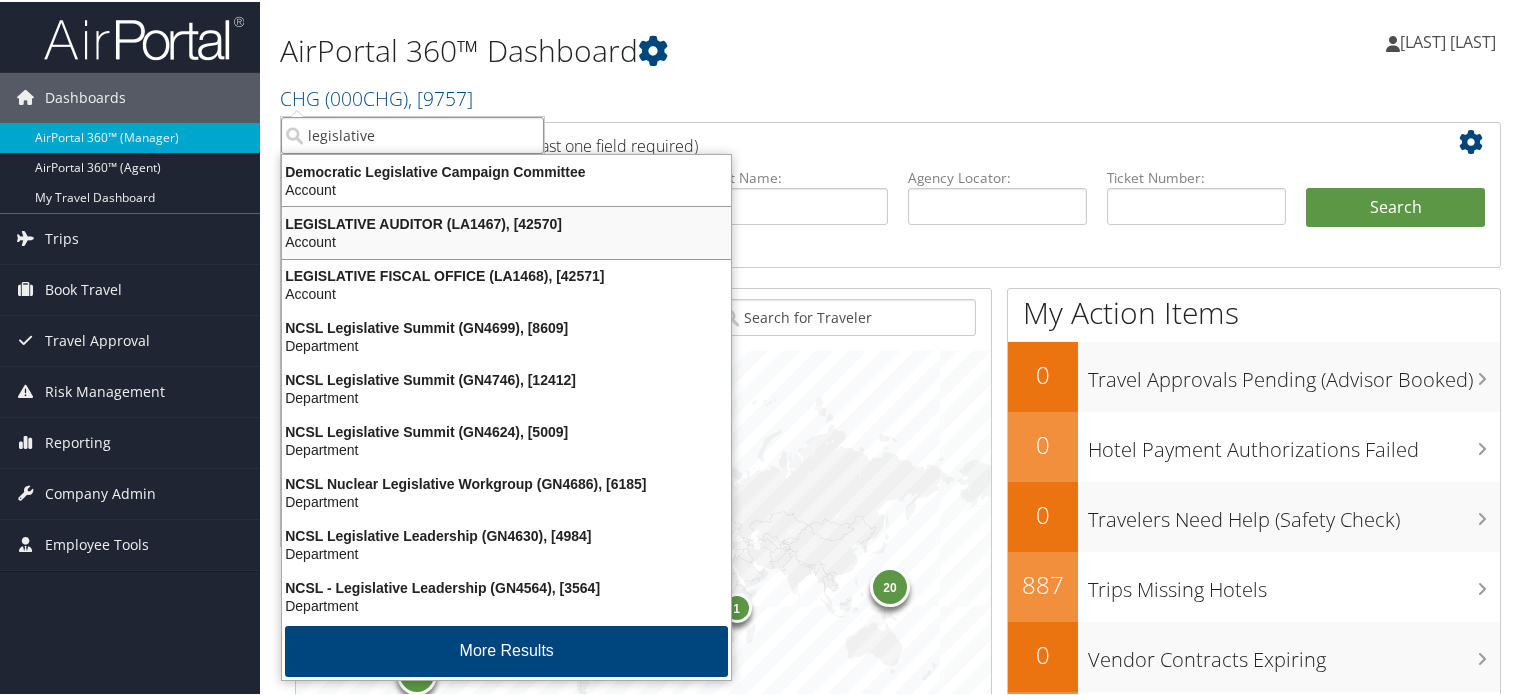 type on "legislative" 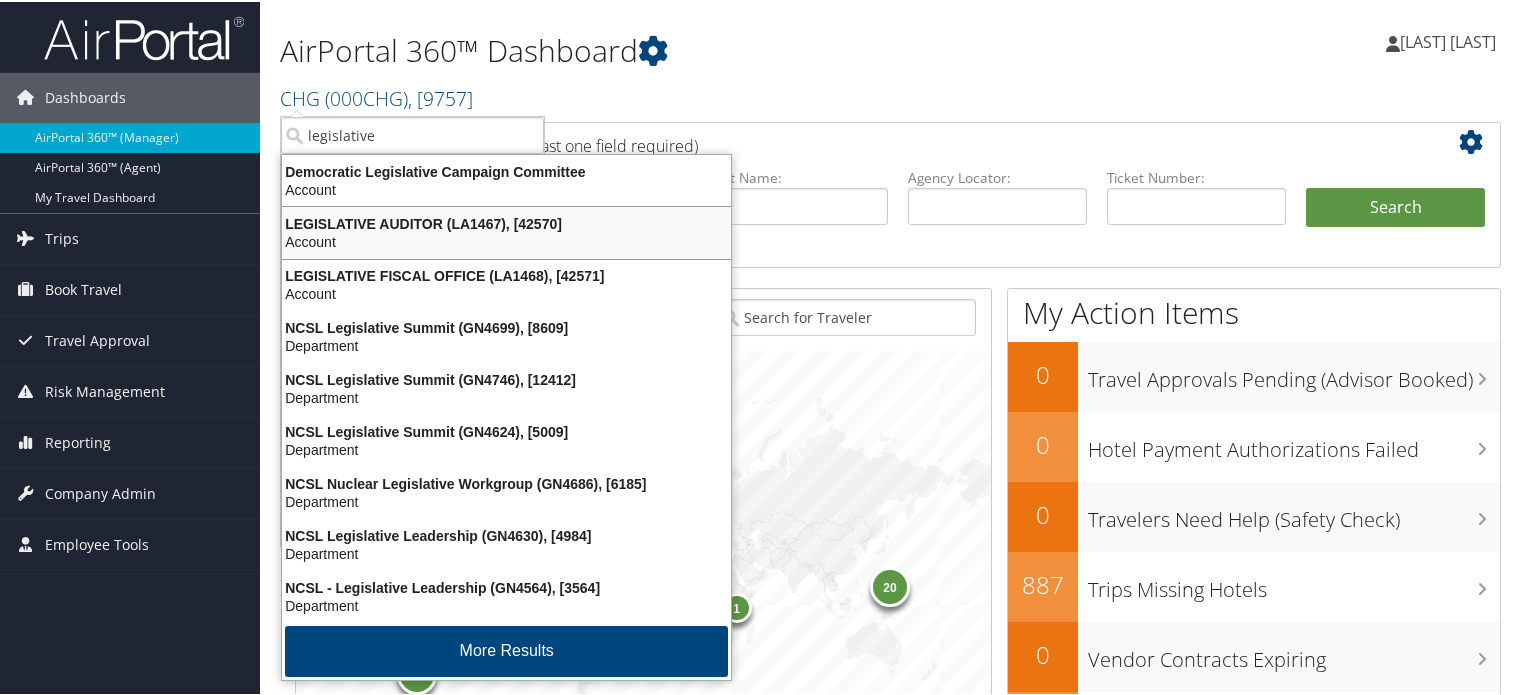 click on "CHG   ( 000CHG )  , [ 9757 ]" at bounding box center (692, 95) 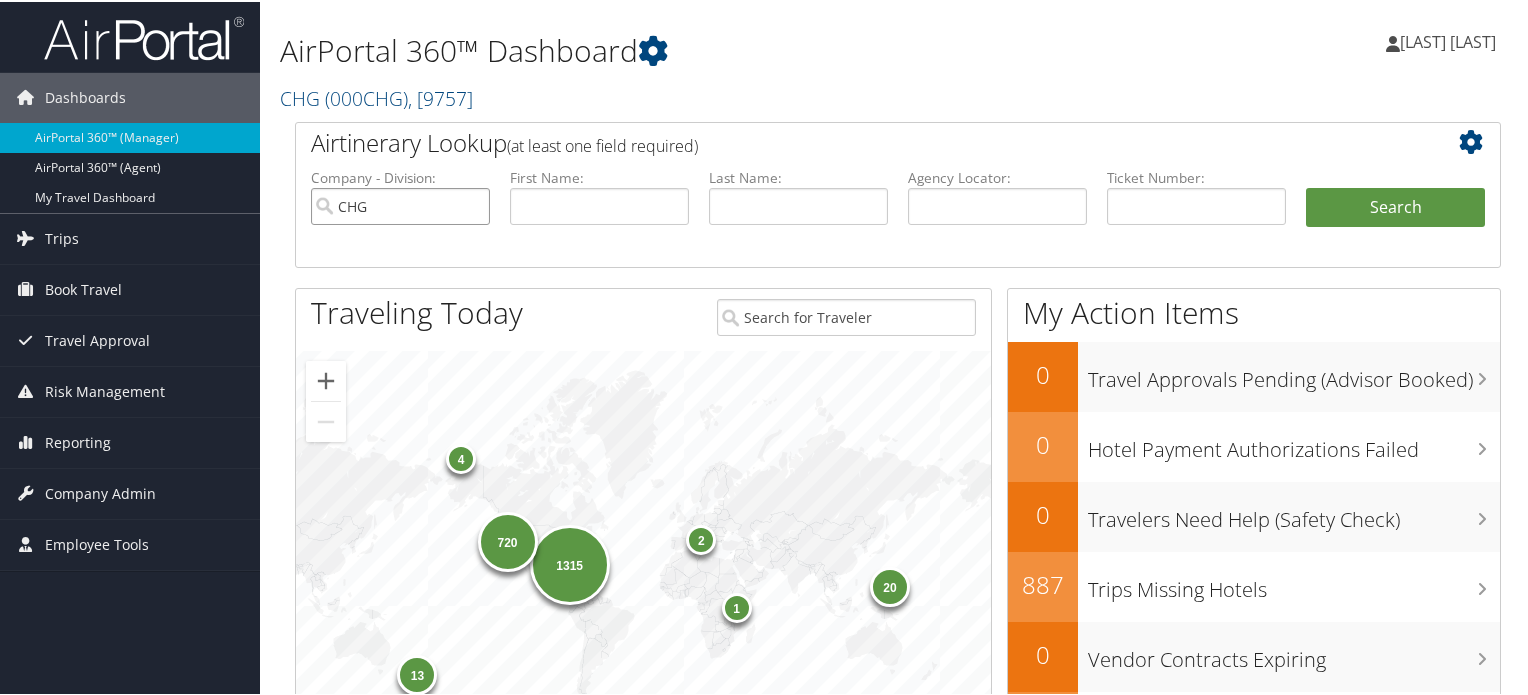click on "CHG" at bounding box center [400, 204] 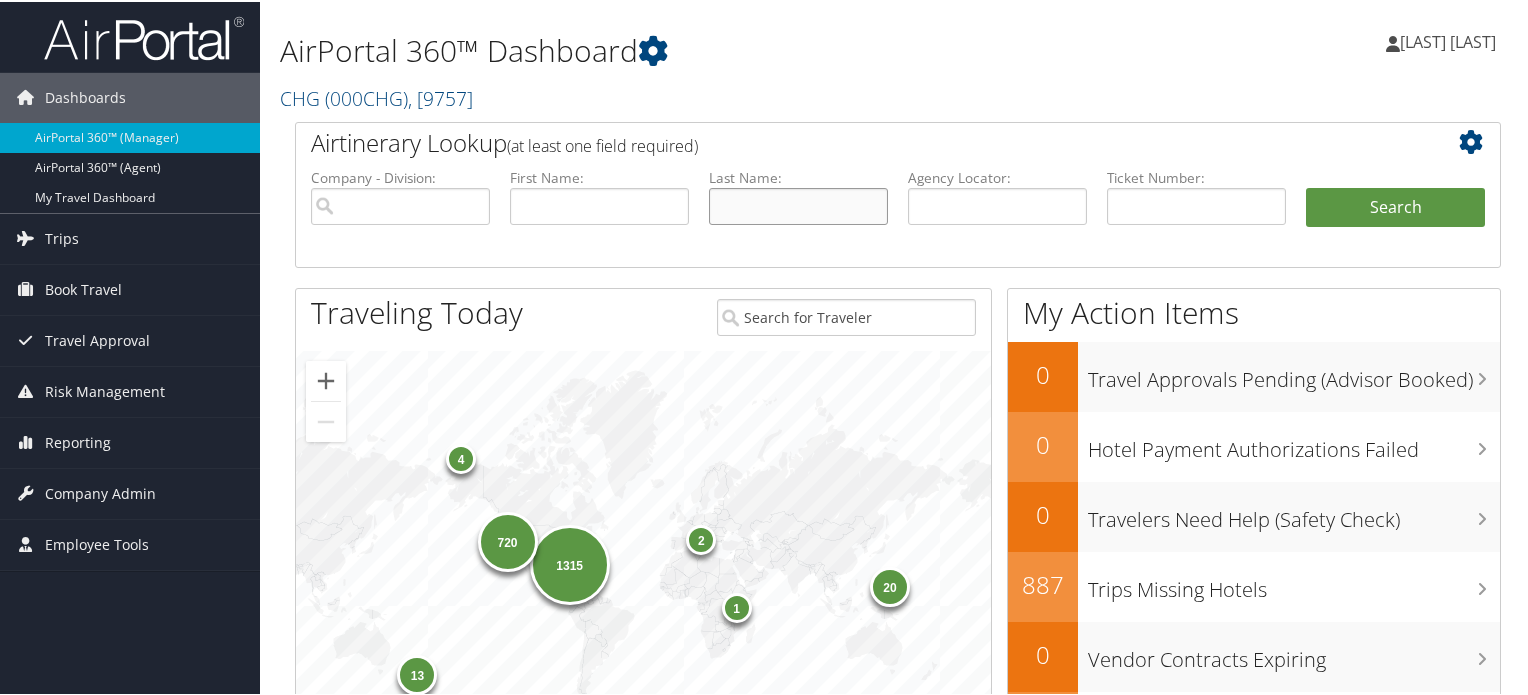 click at bounding box center [798, 204] 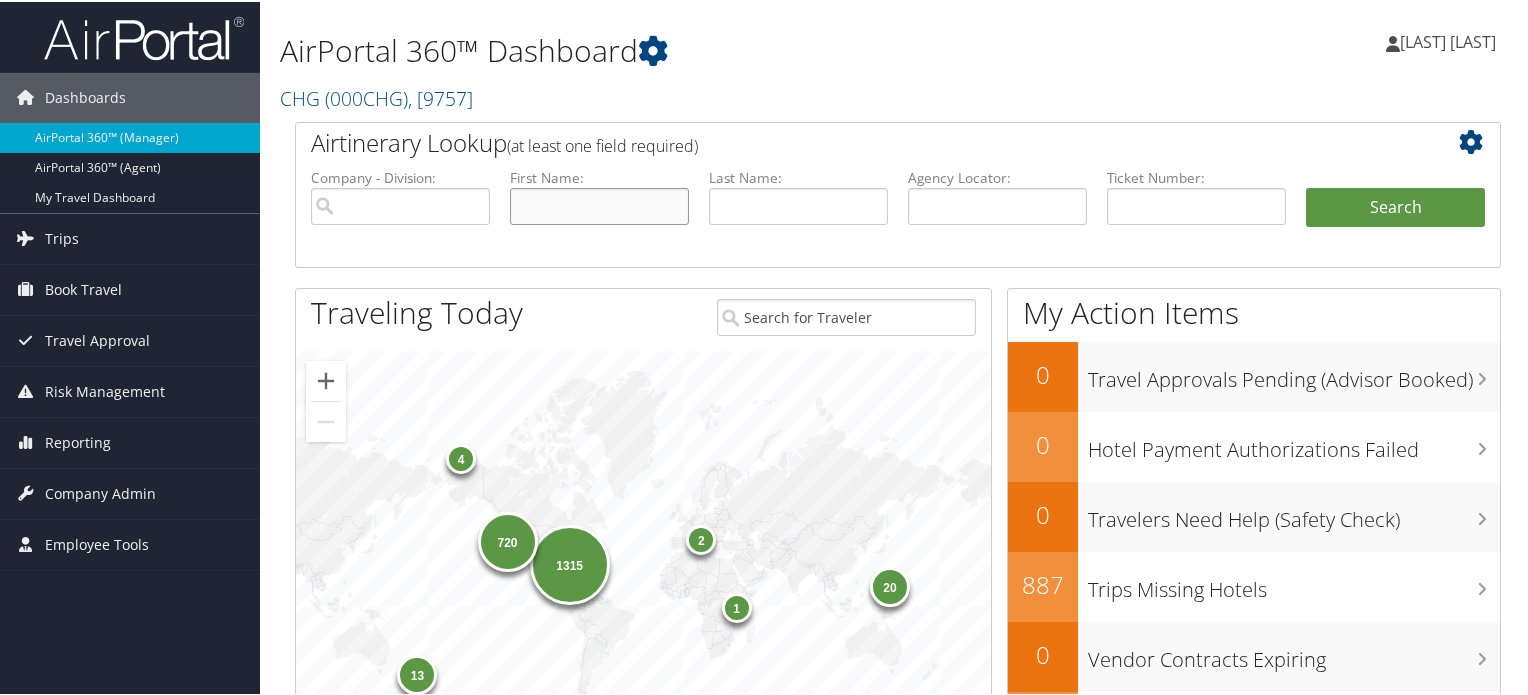 click at bounding box center [599, 204] 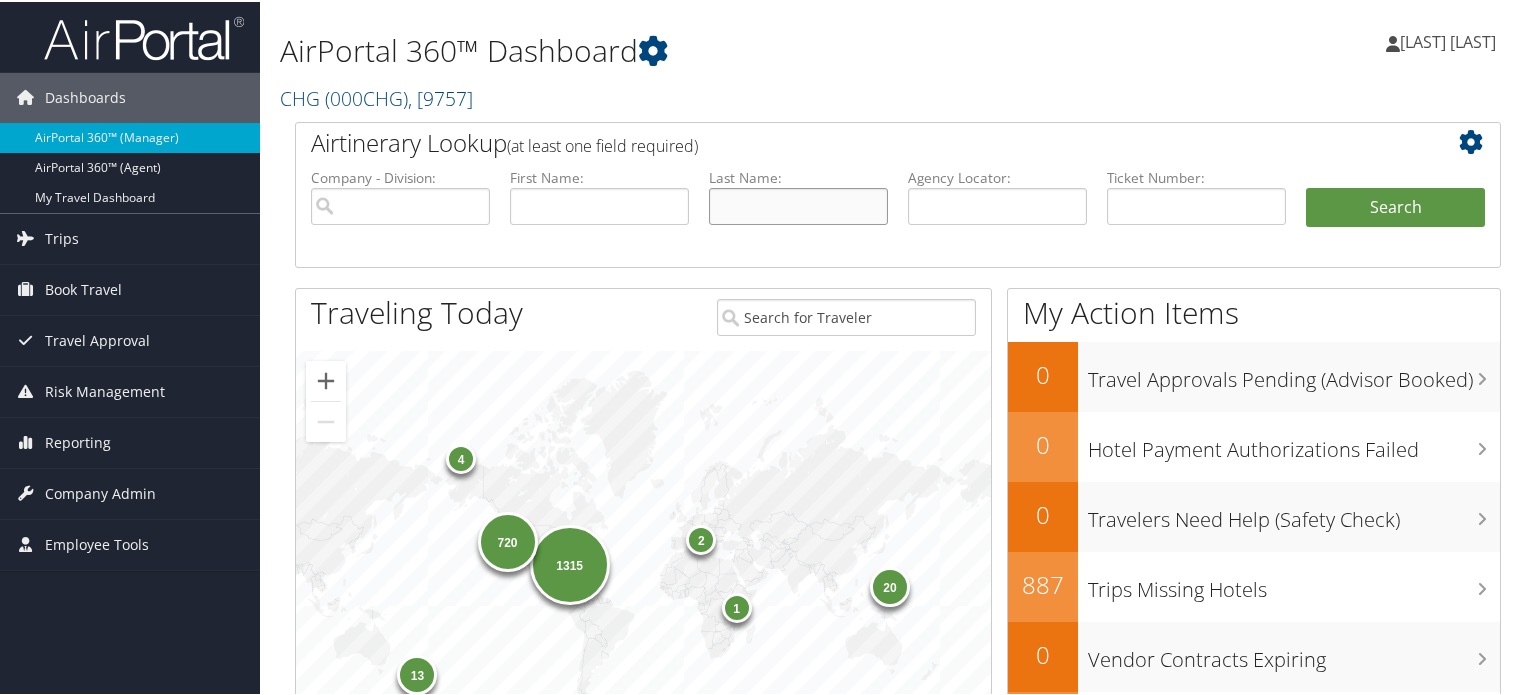 click at bounding box center [798, 204] 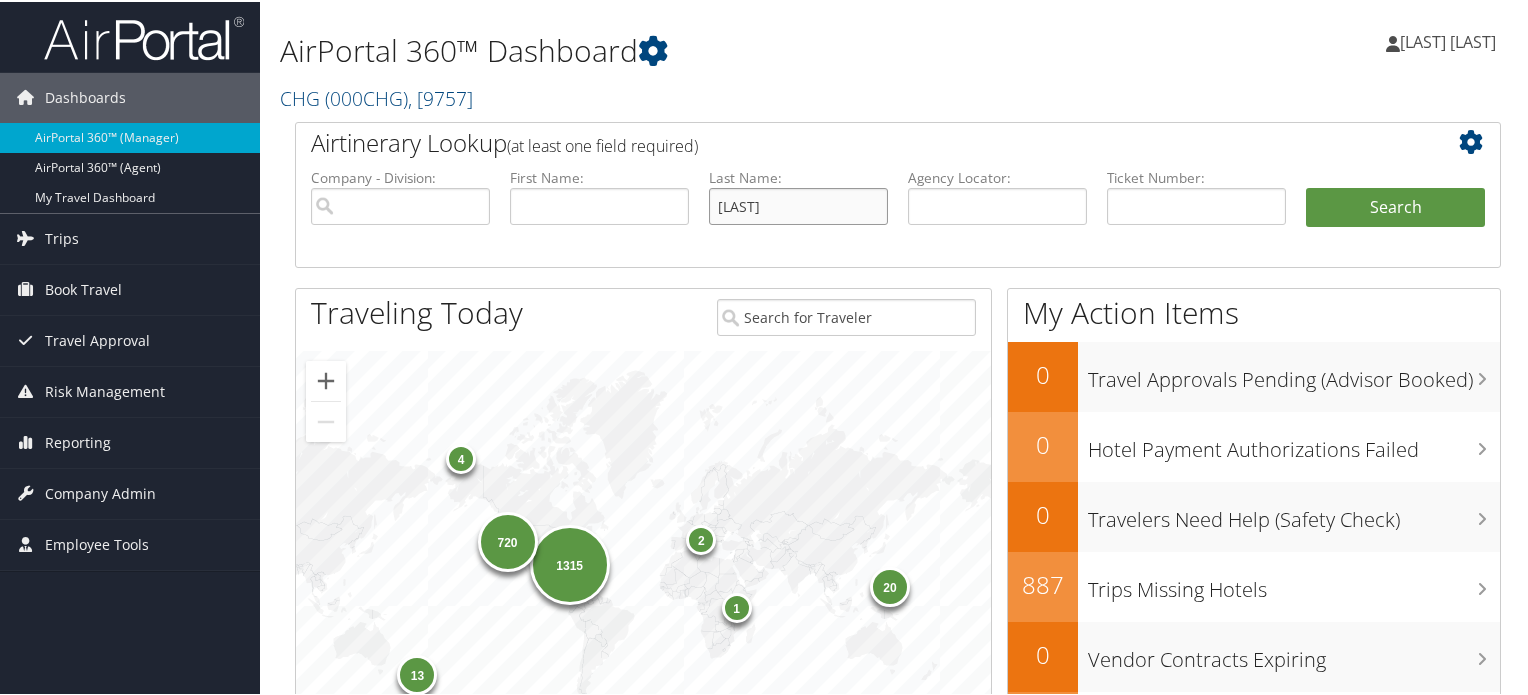 type on "Madon" 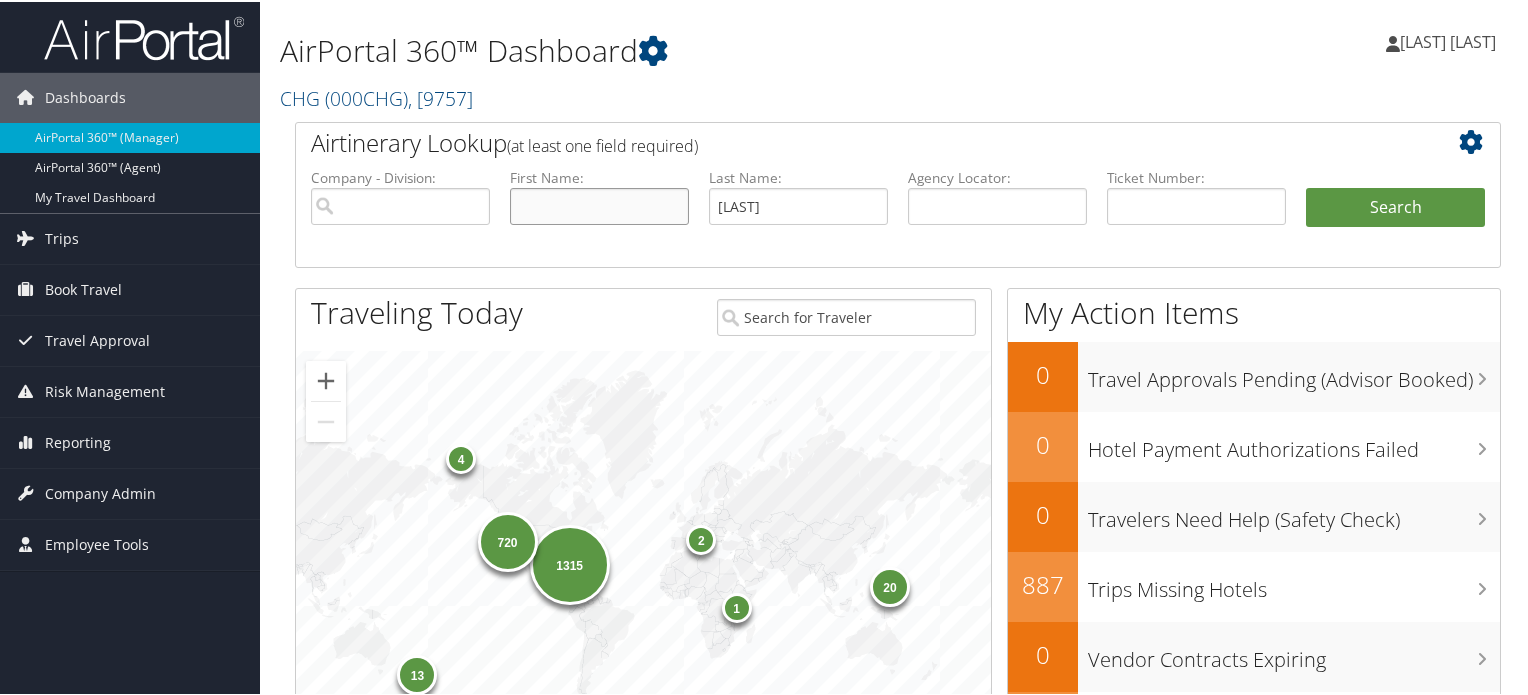 click at bounding box center [599, 204] 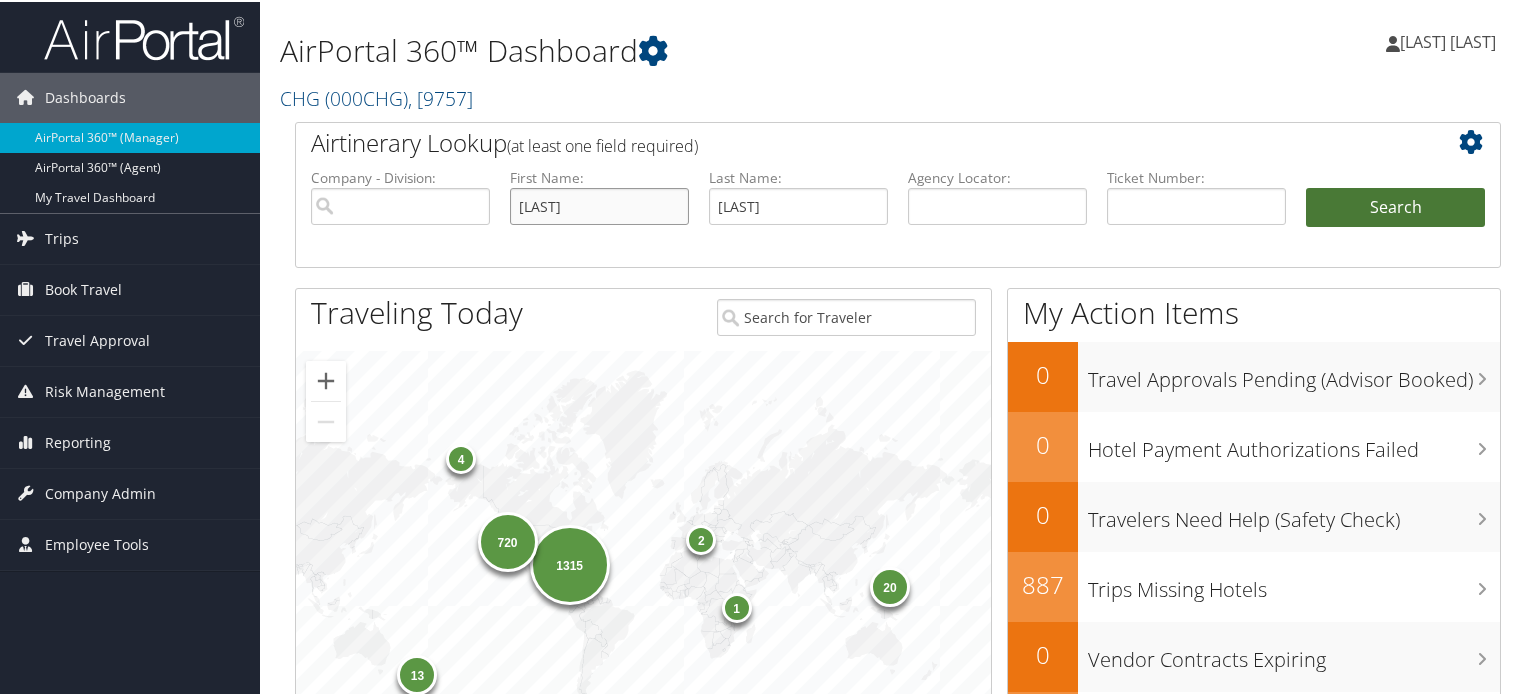 type on "Scott" 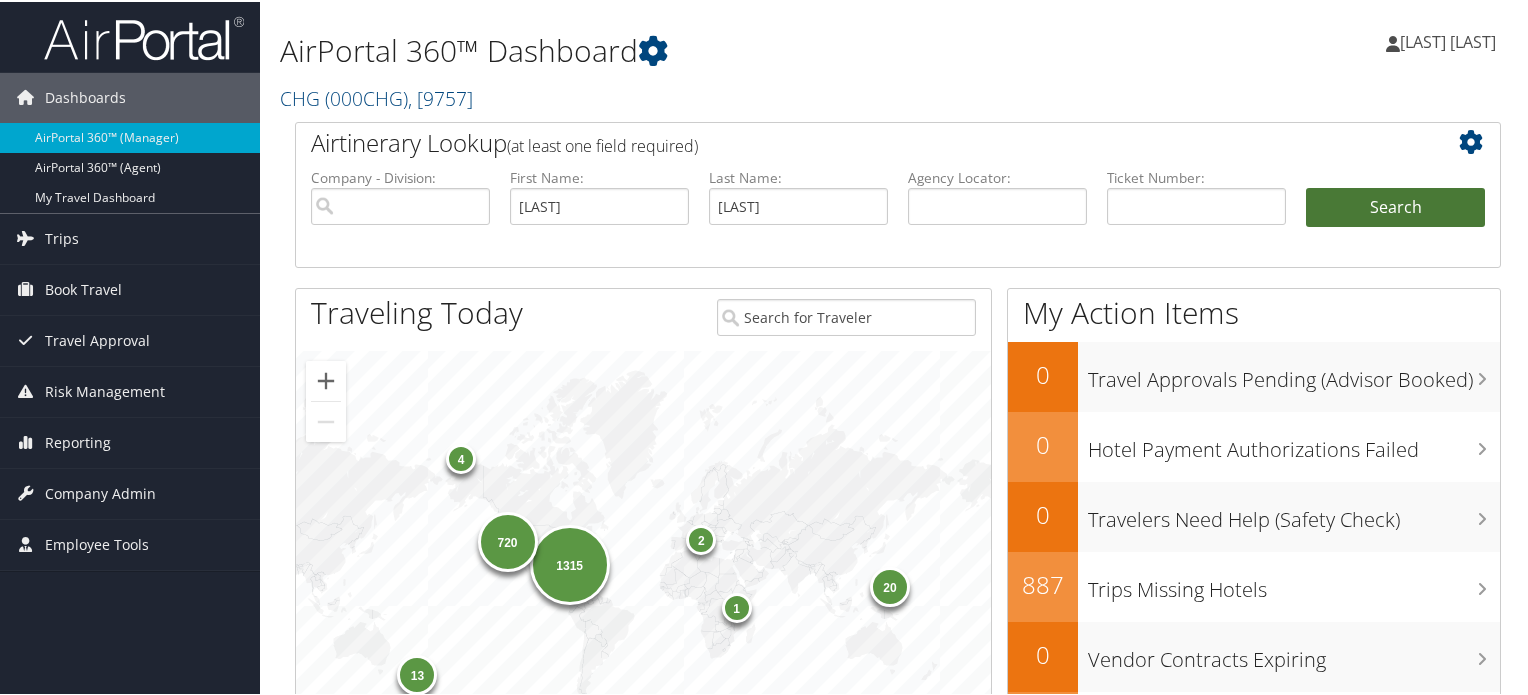 click on "Search" at bounding box center (1395, 206) 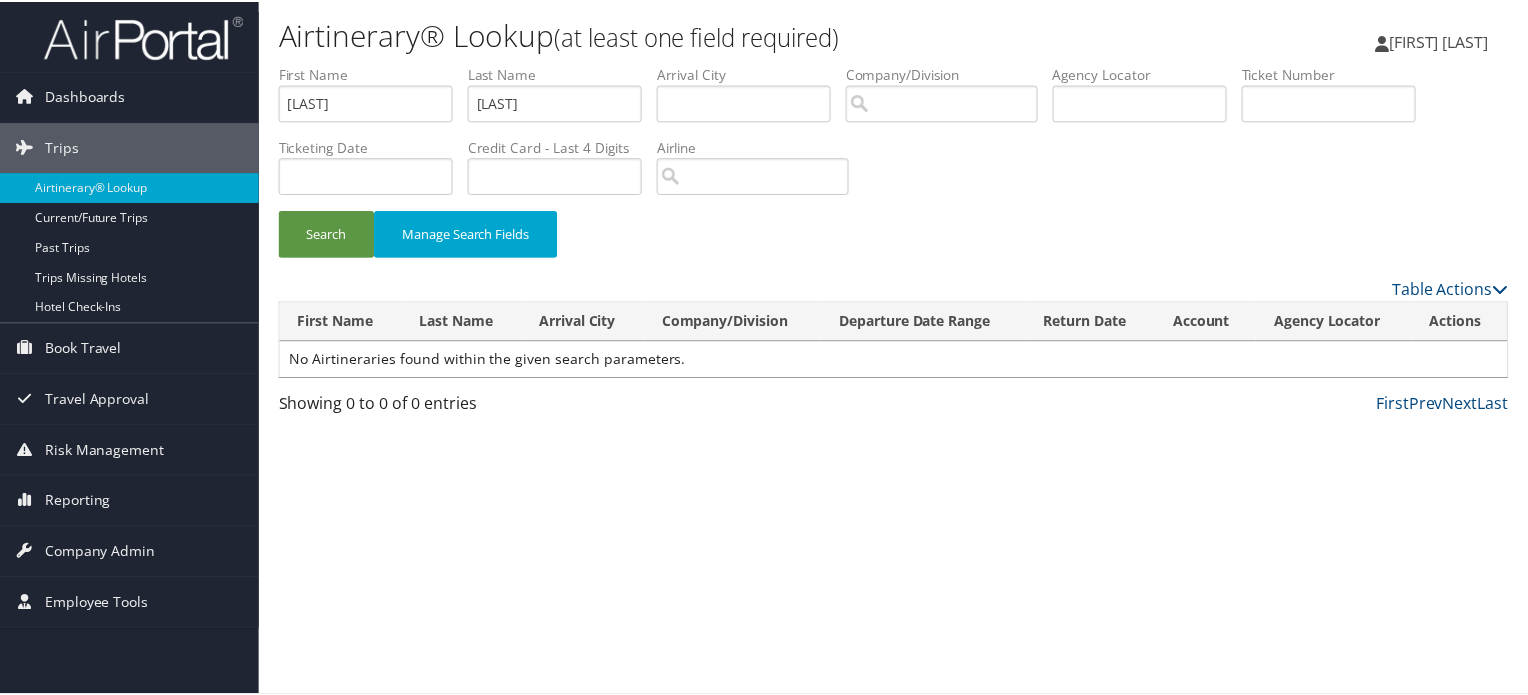 scroll, scrollTop: 0, scrollLeft: 0, axis: both 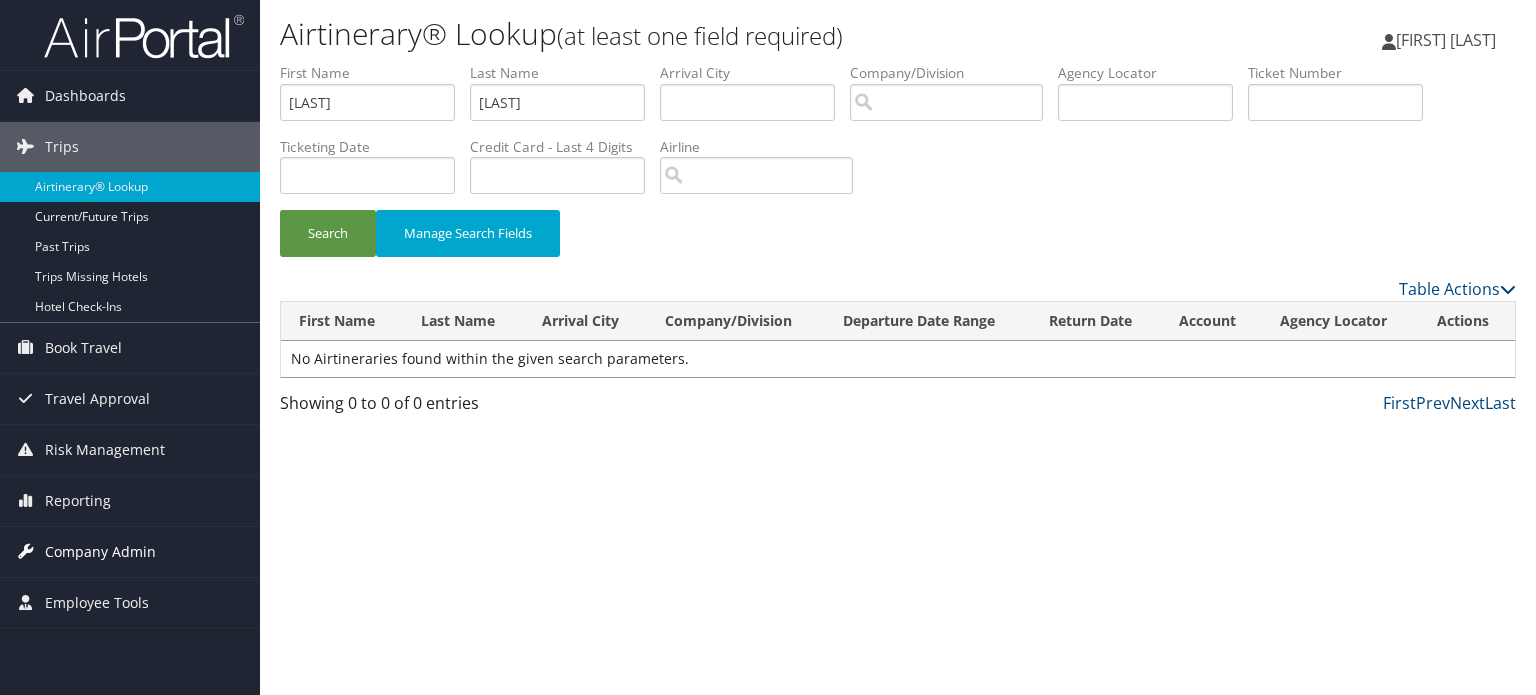 click on "Company Admin" at bounding box center (100, 552) 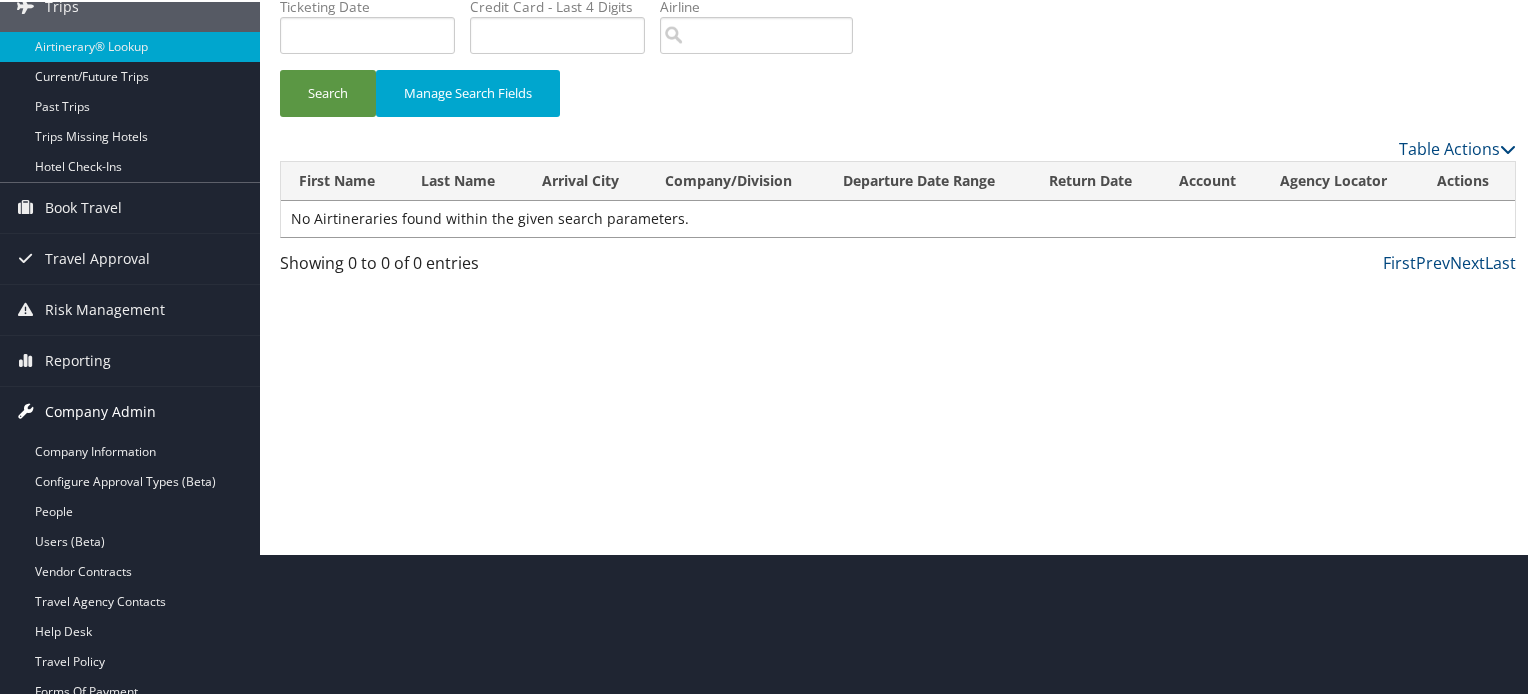 scroll, scrollTop: 300, scrollLeft: 0, axis: vertical 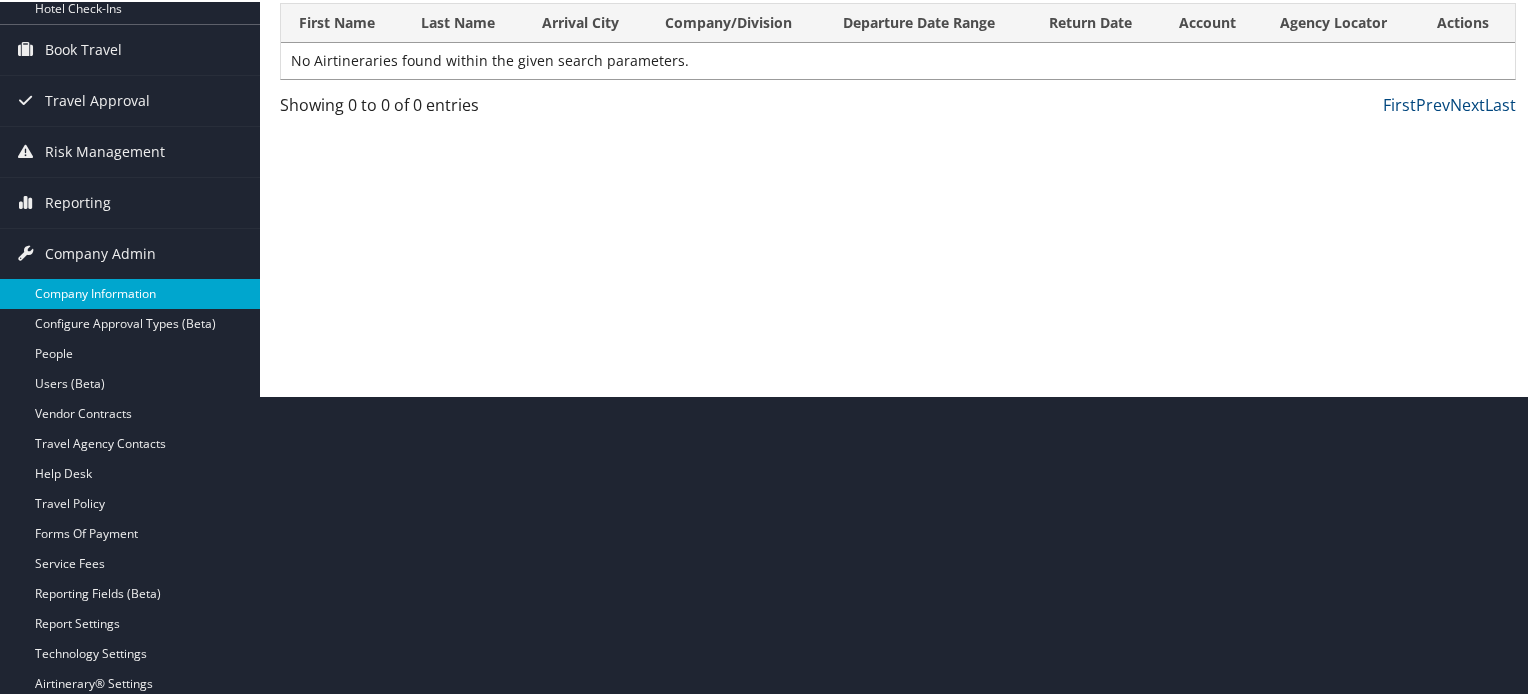 click on "Company Information" at bounding box center [130, 292] 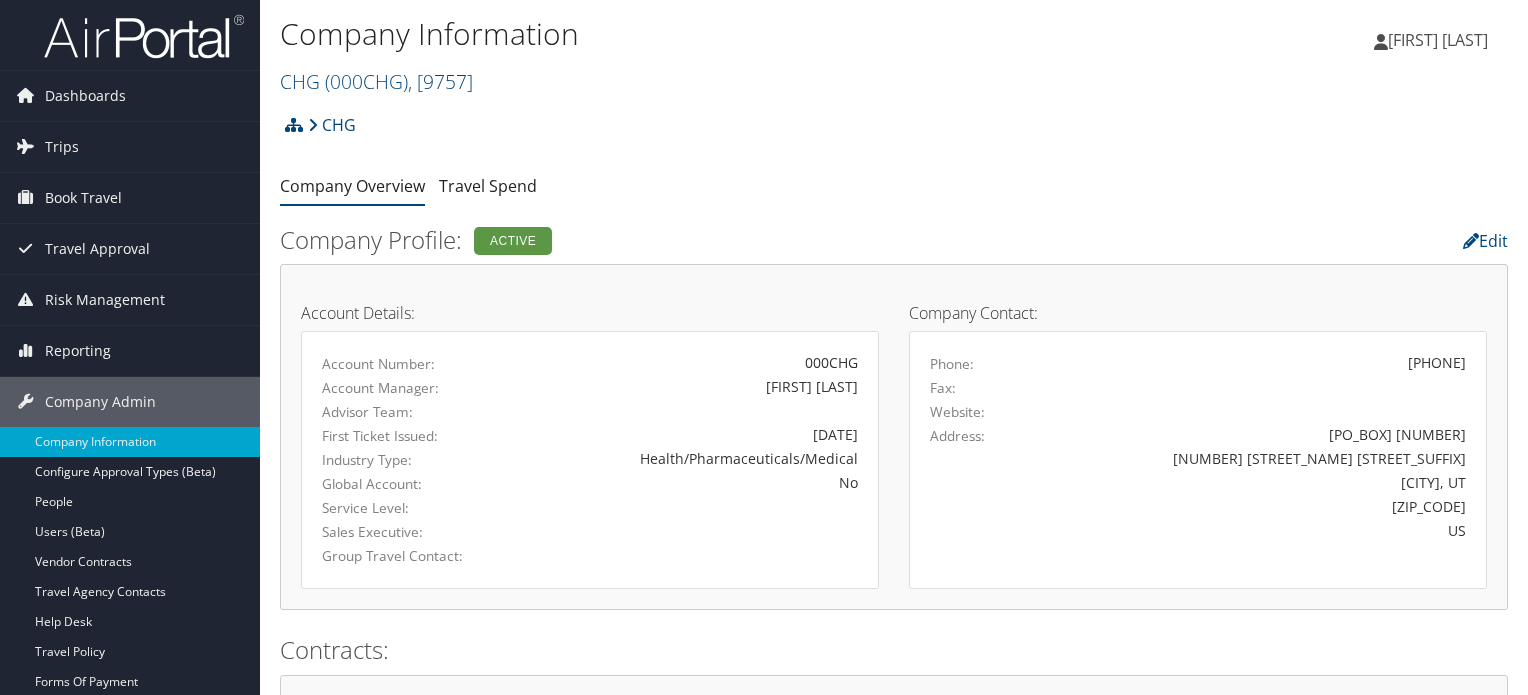 scroll, scrollTop: 0, scrollLeft: 0, axis: both 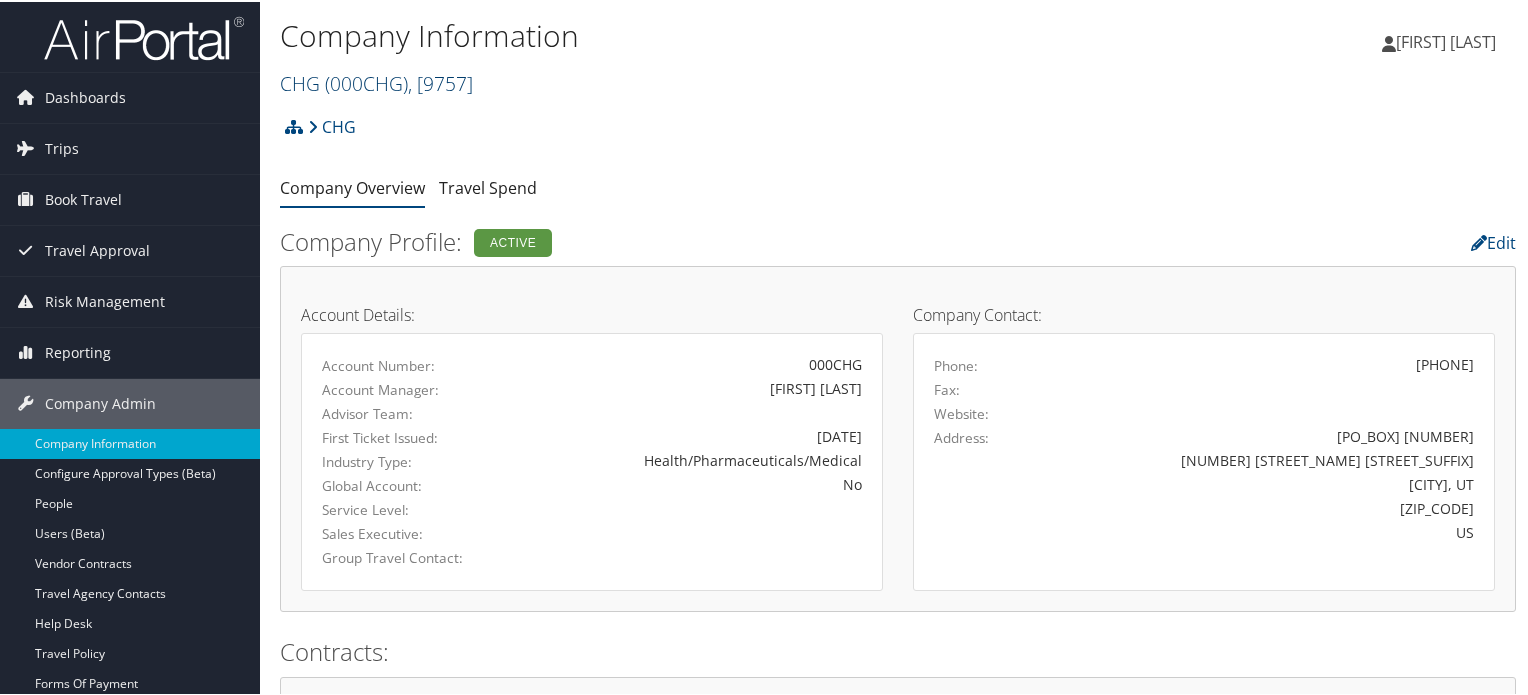 click on ", [ 9757 ]" at bounding box center (440, 81) 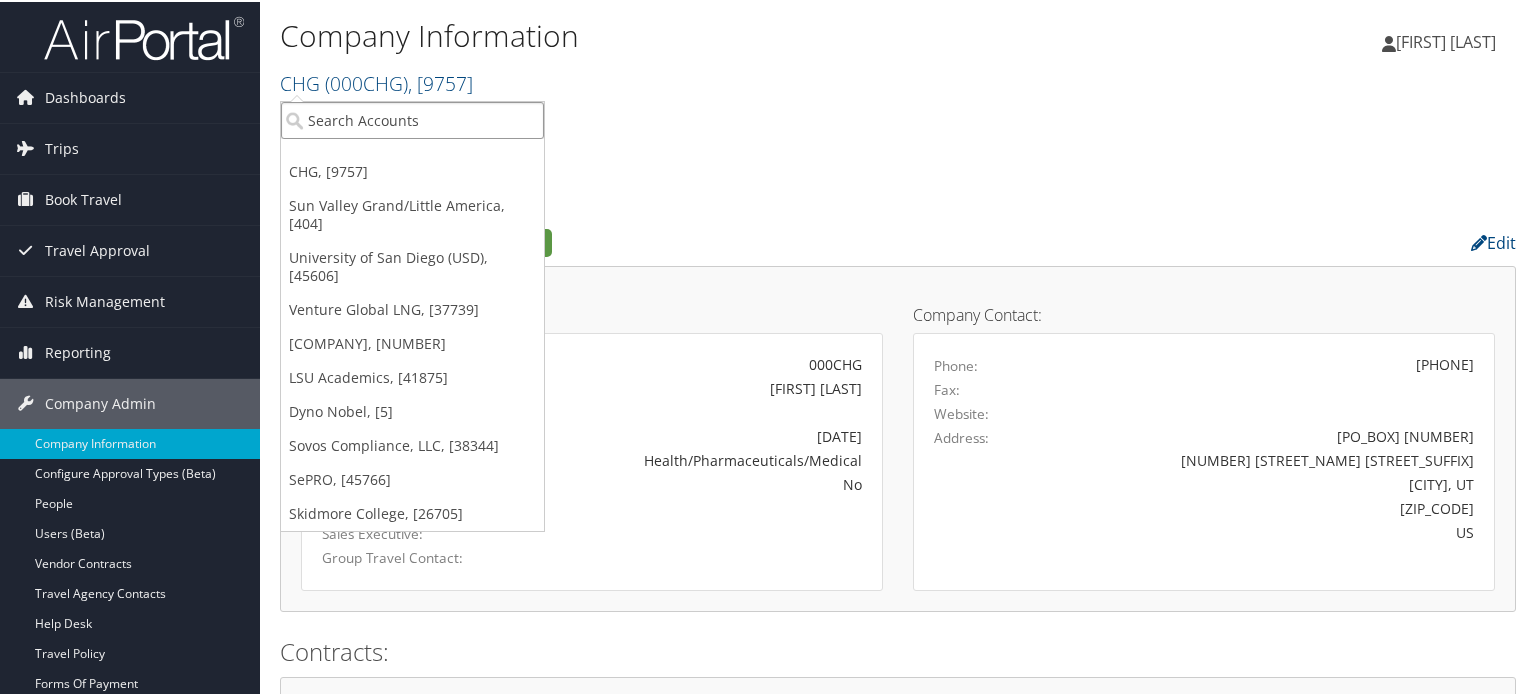 click at bounding box center [412, 118] 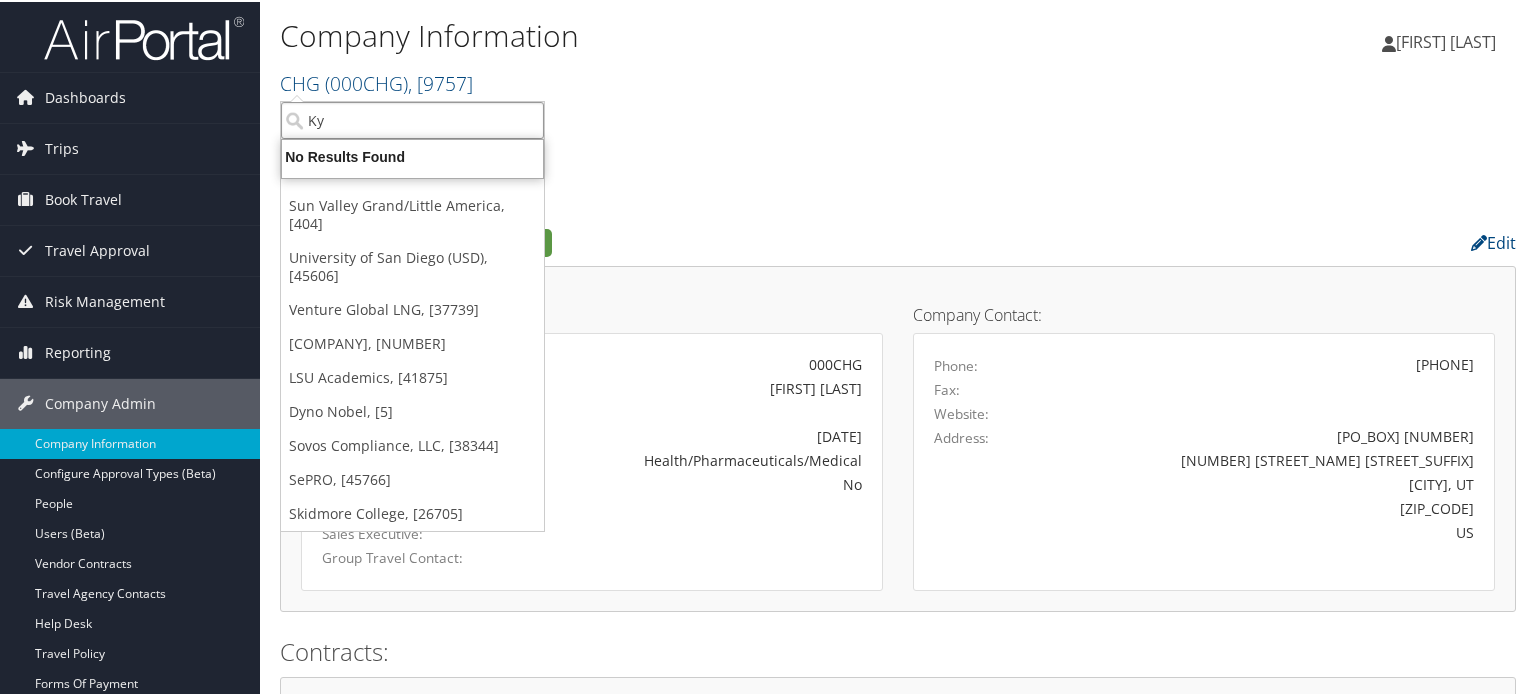 type on "K" 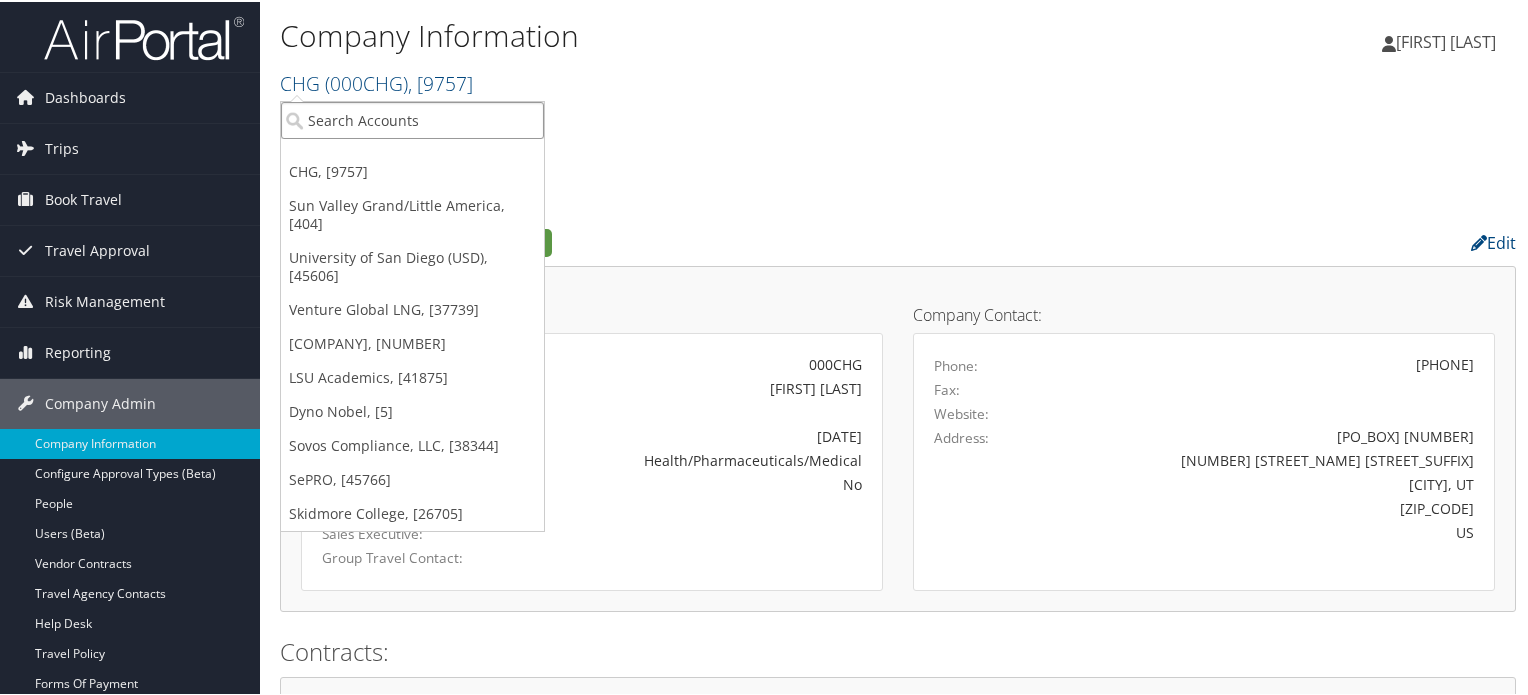 click at bounding box center [412, 118] 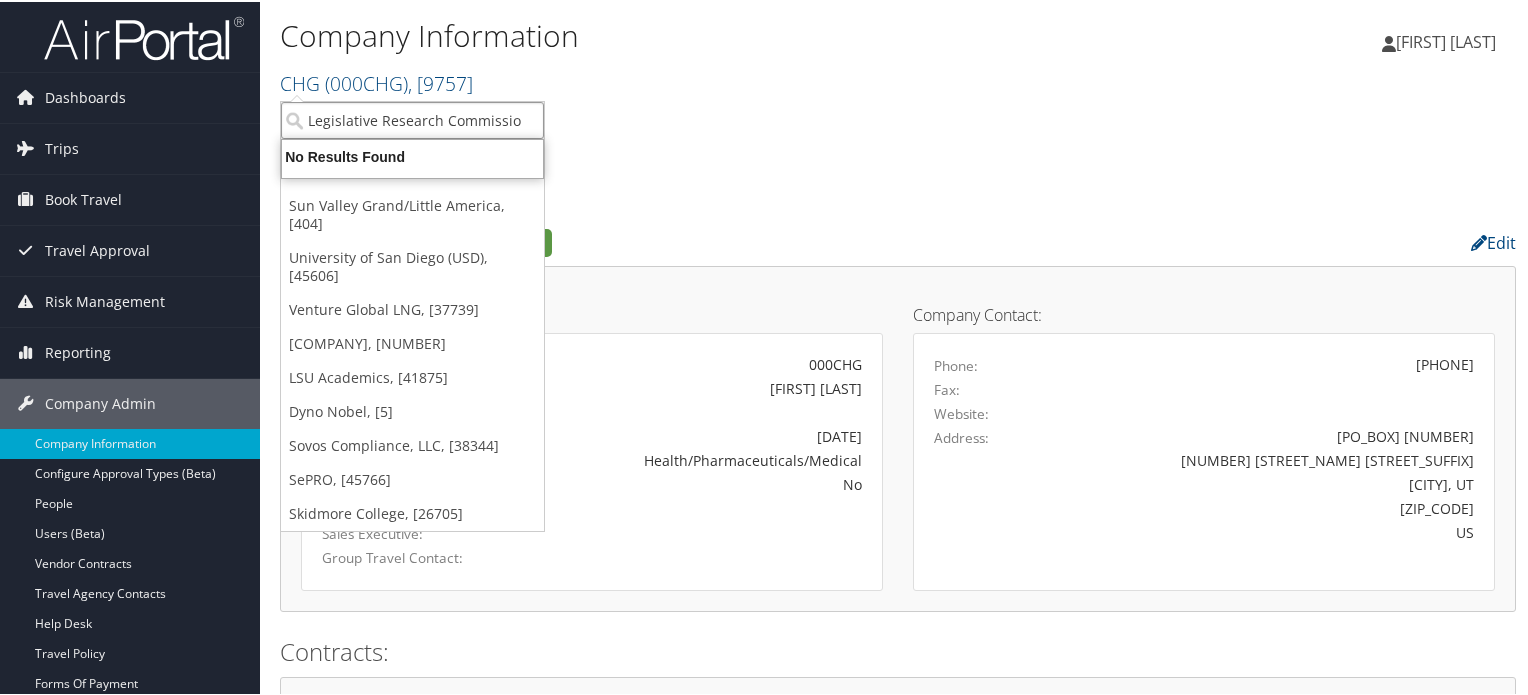 scroll, scrollTop: 0, scrollLeft: 0, axis: both 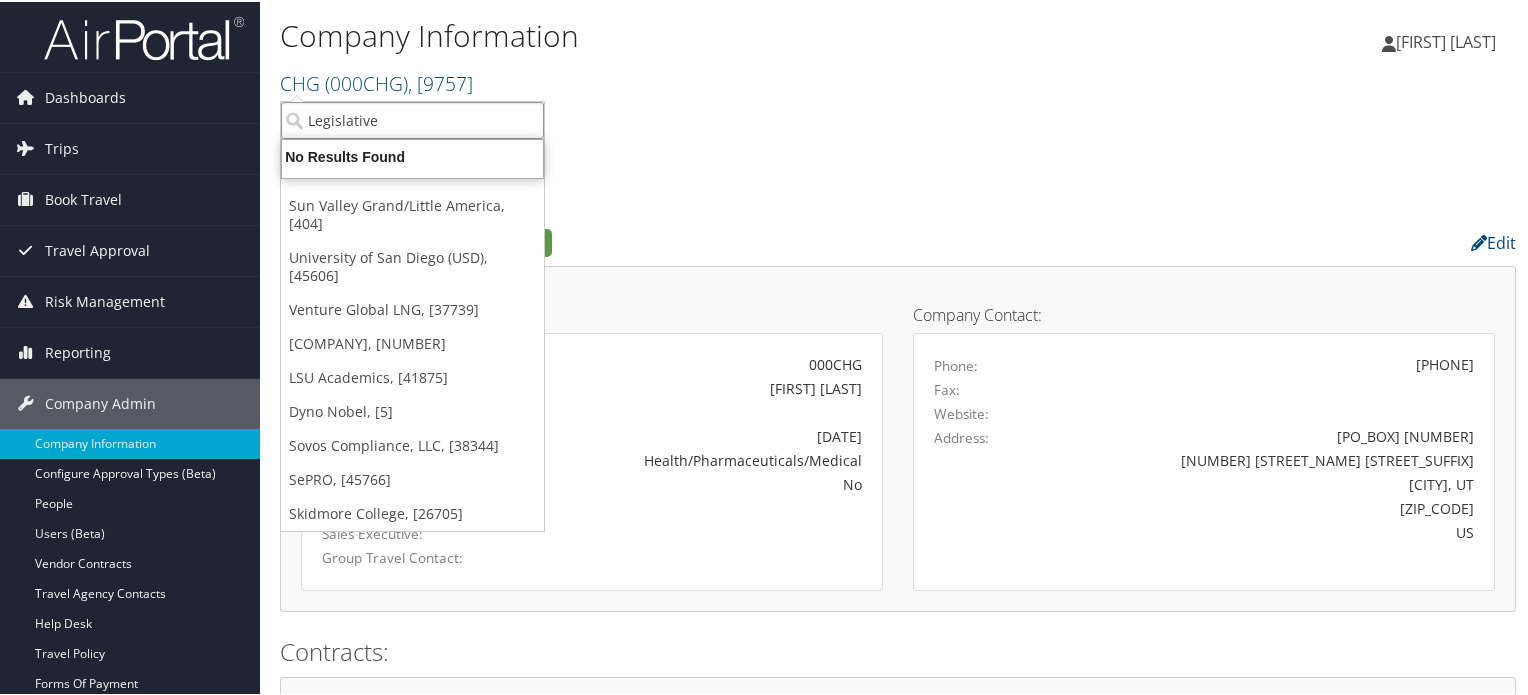 type on "Legislative" 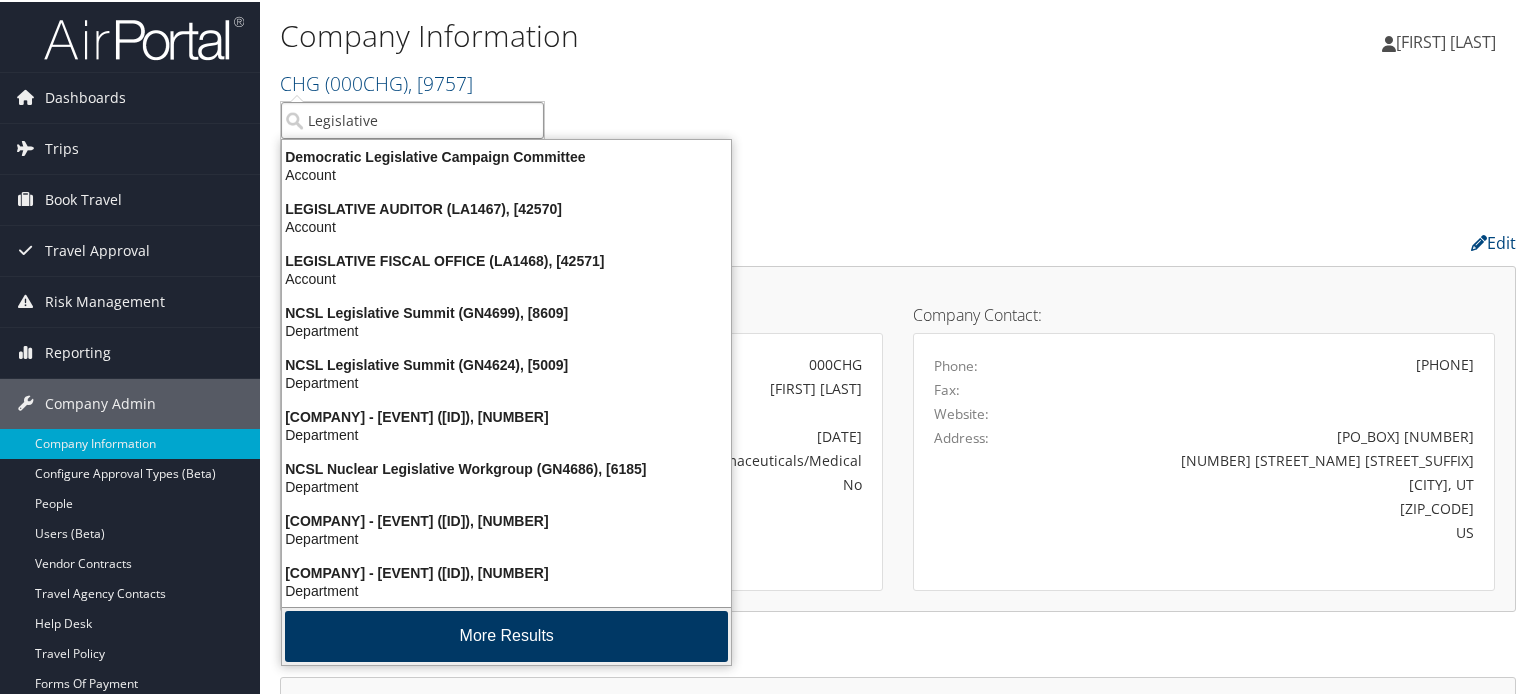 click on "More Results" at bounding box center (506, 634) 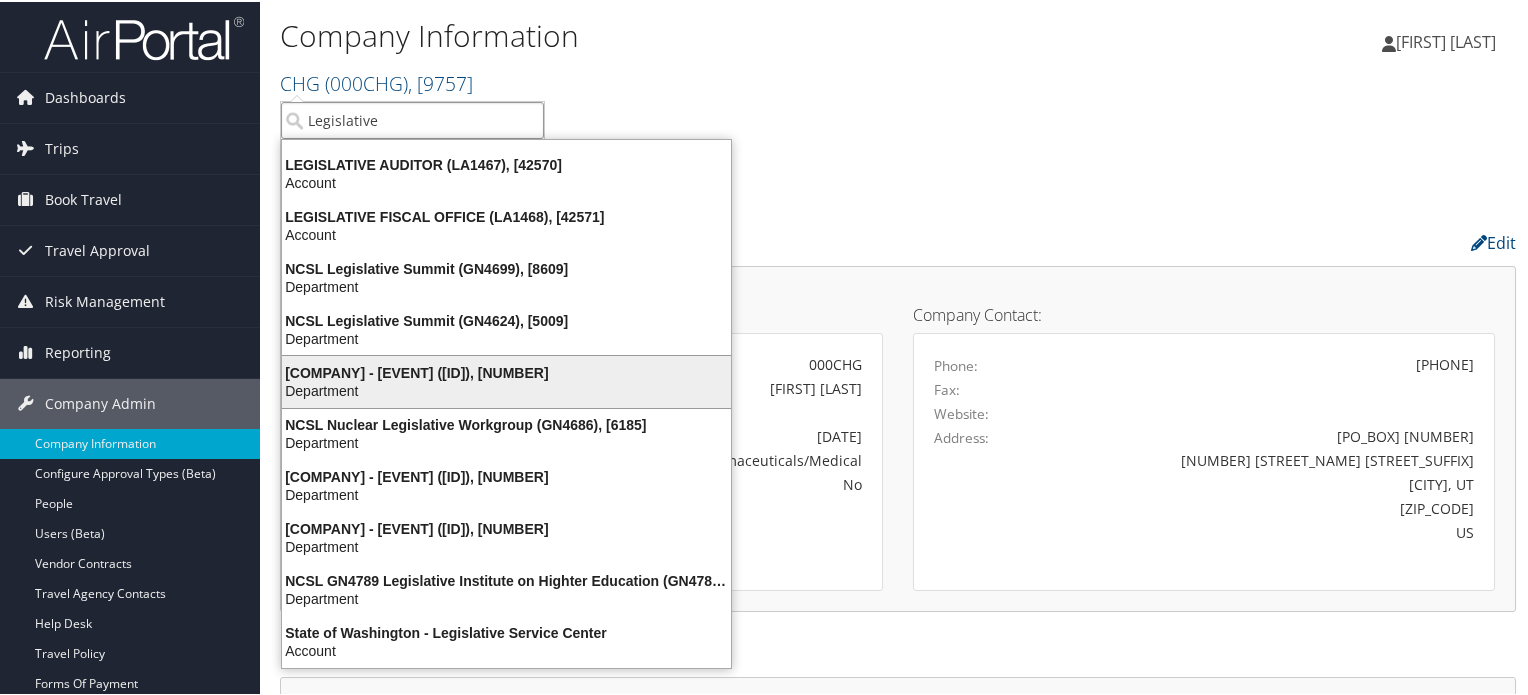 scroll, scrollTop: 49, scrollLeft: 0, axis: vertical 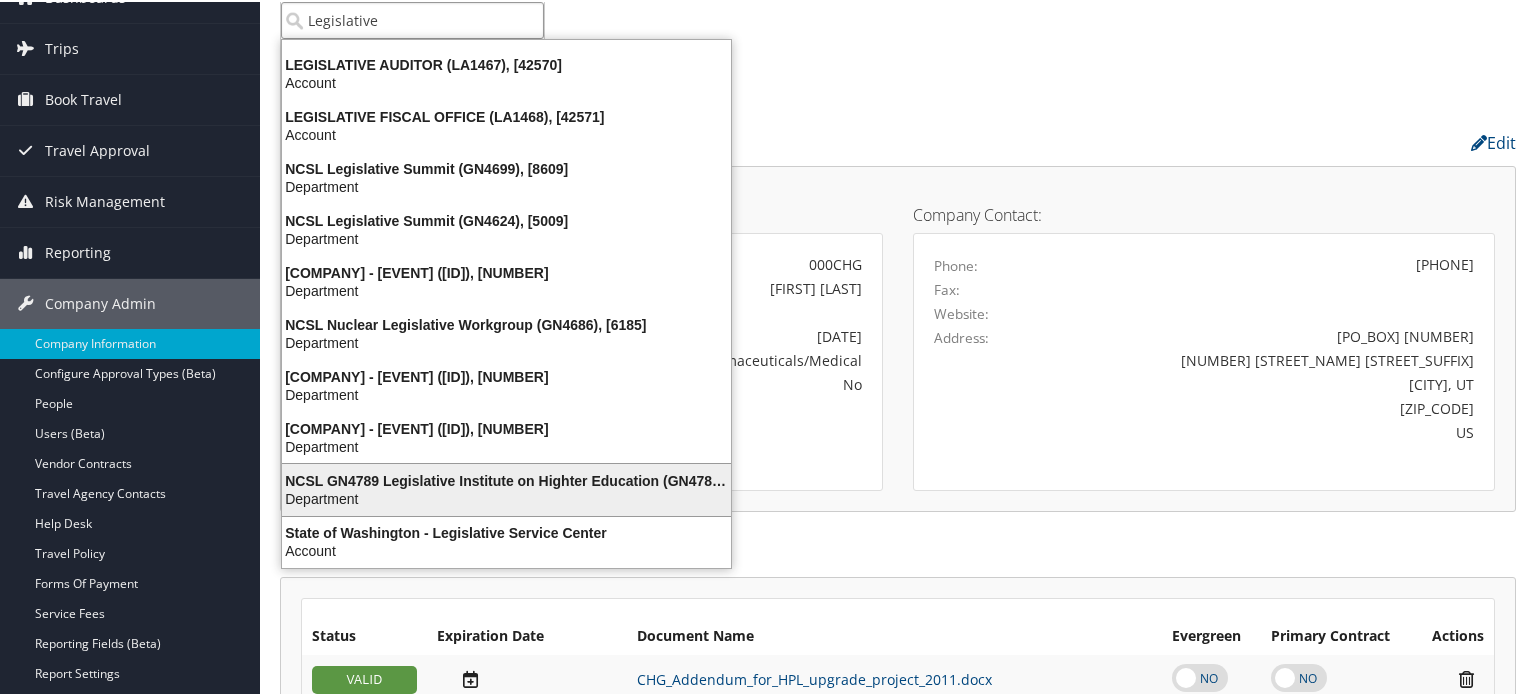 click on "Department" at bounding box center (506, 497) 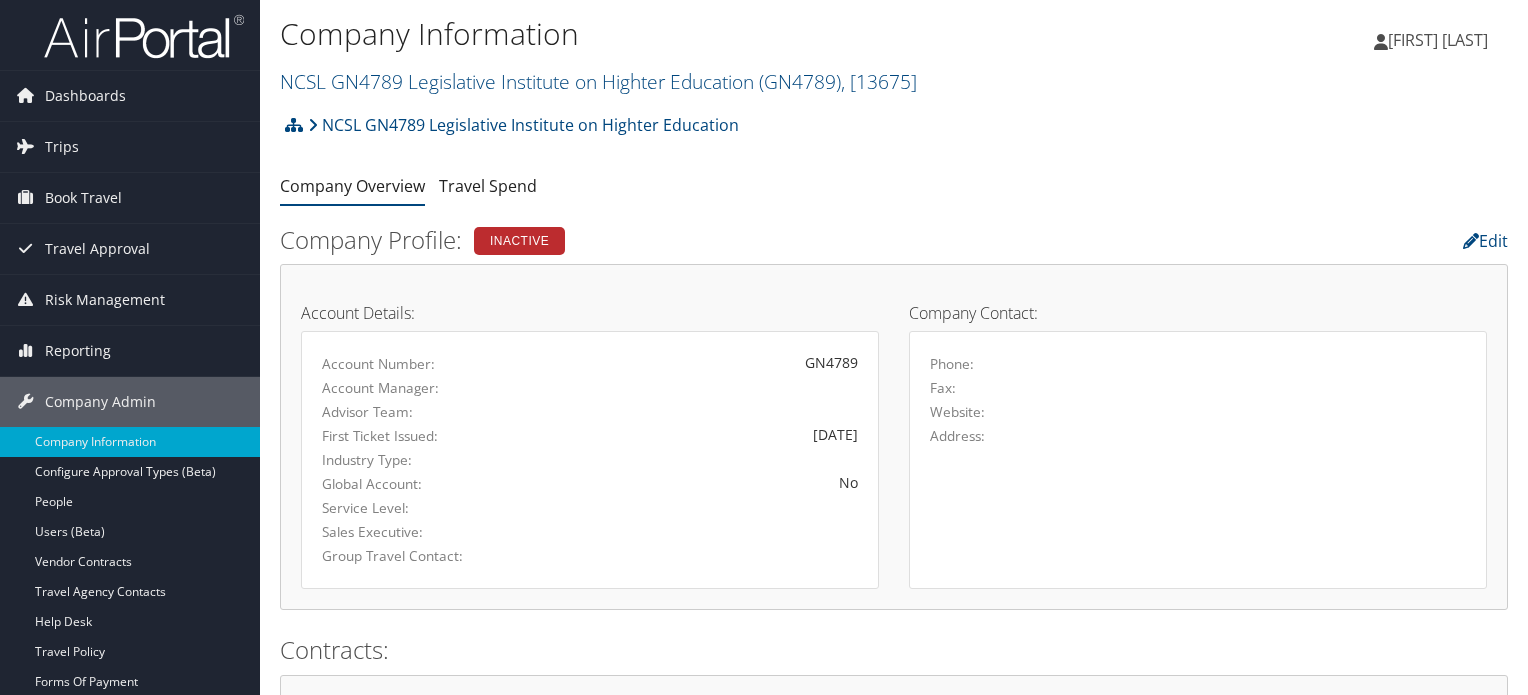 scroll, scrollTop: 0, scrollLeft: 0, axis: both 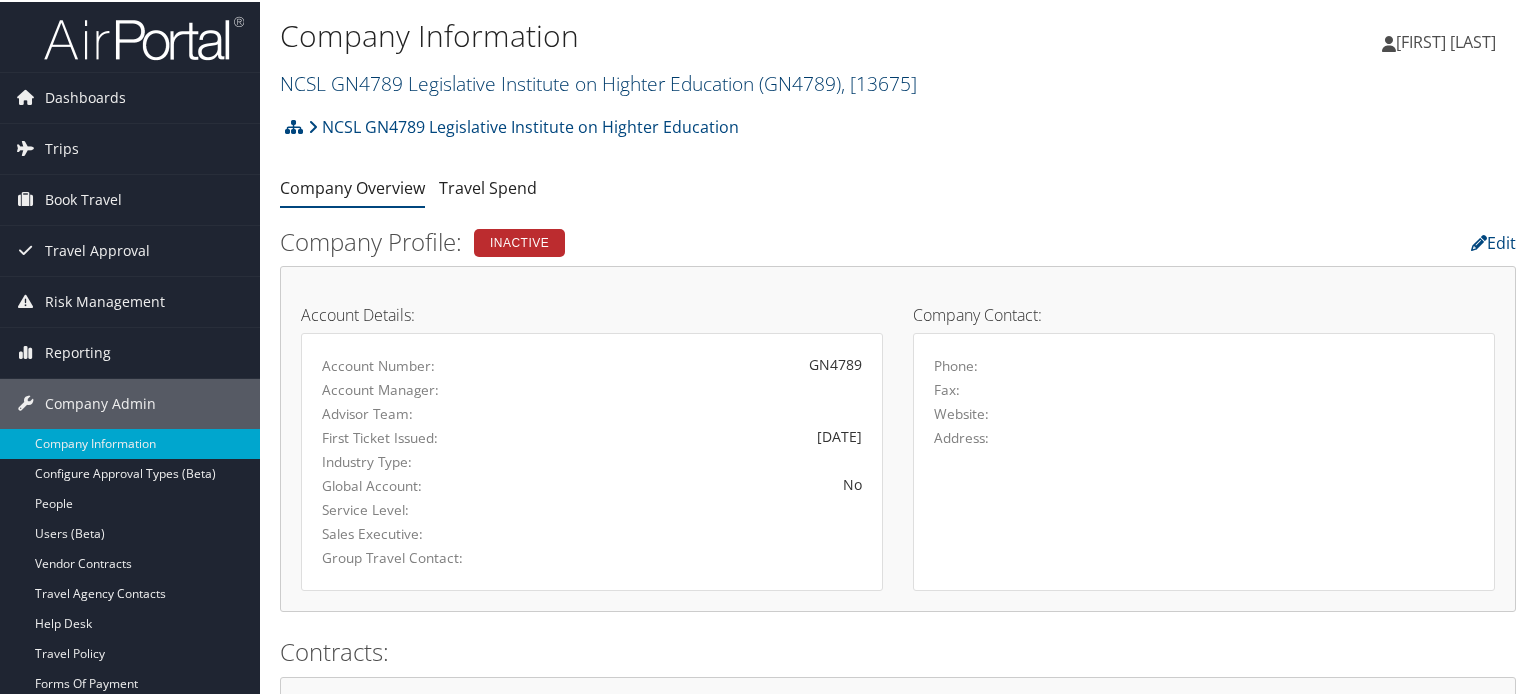 click on "( GN4789 )" at bounding box center [800, 81] 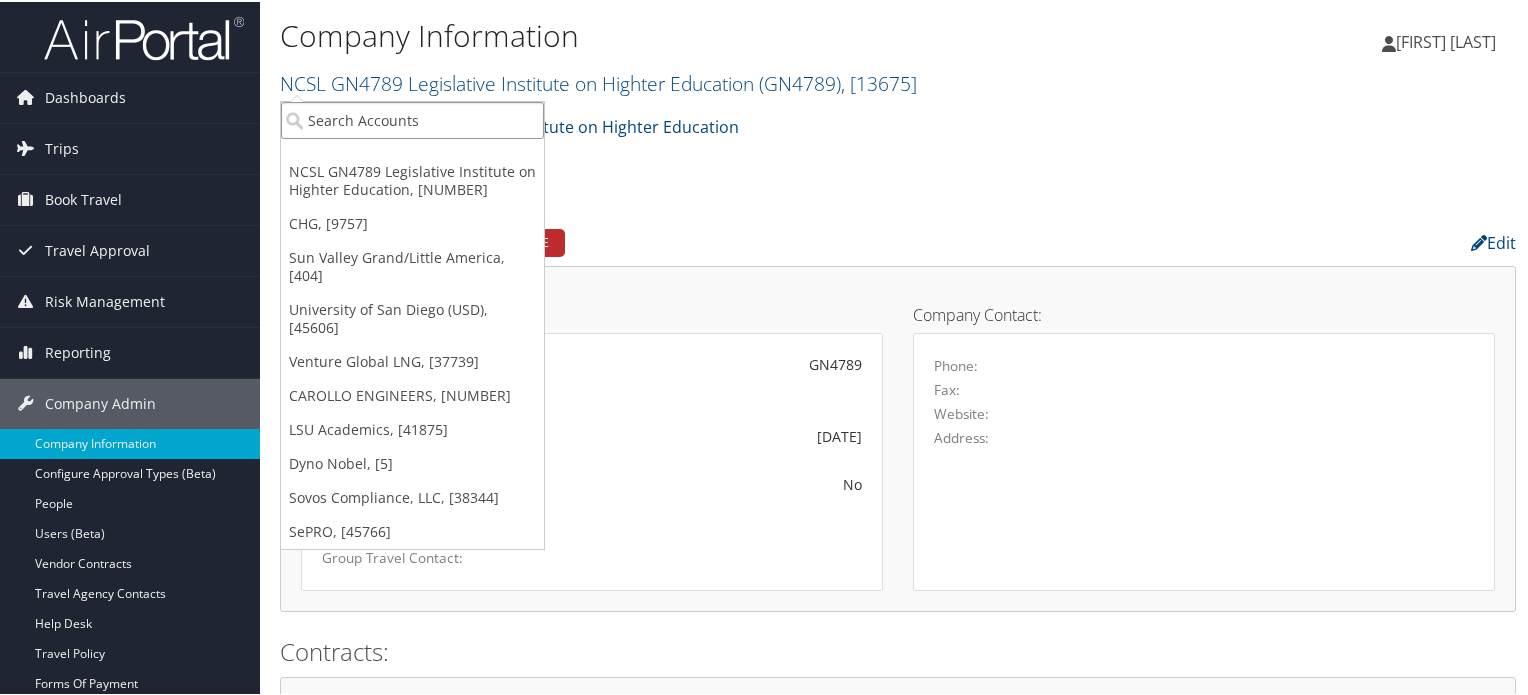click at bounding box center [412, 118] 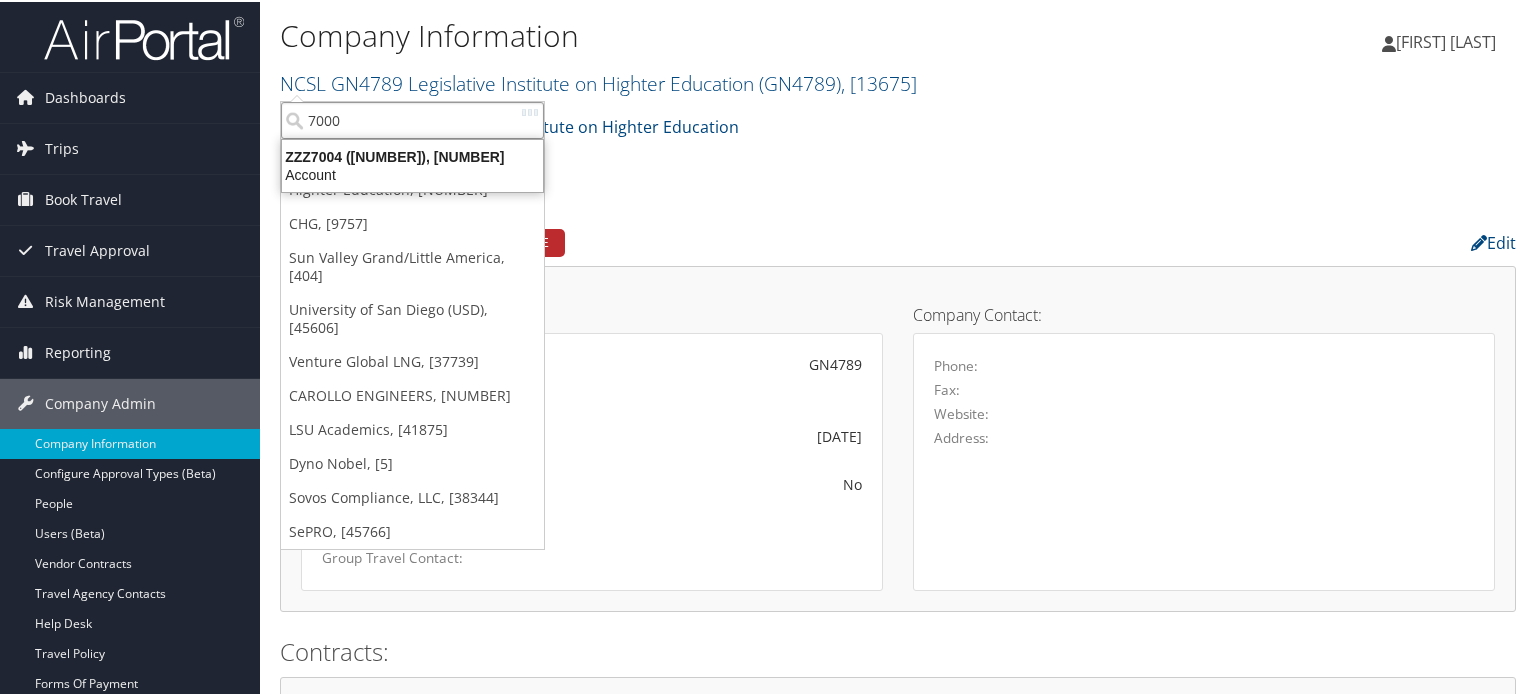 type on "70004" 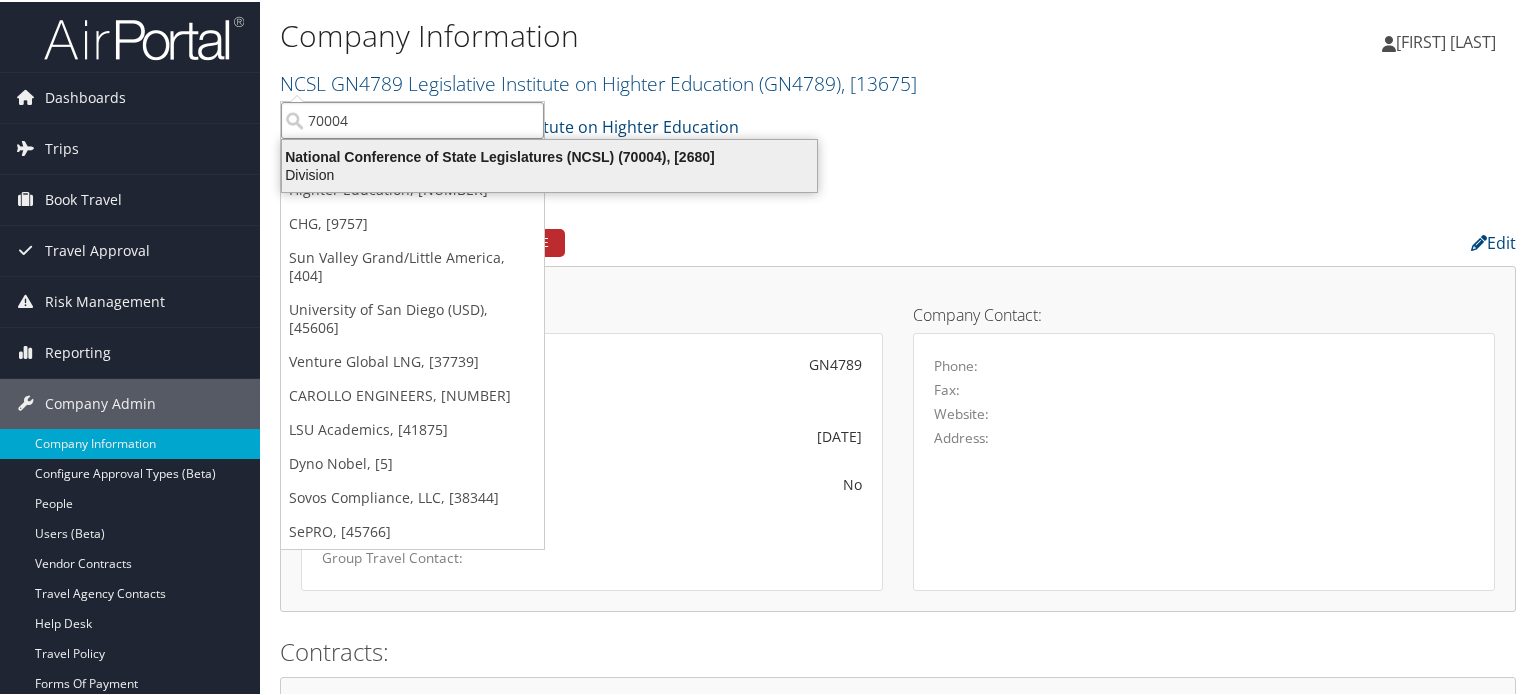 click on "Division" at bounding box center [549, 173] 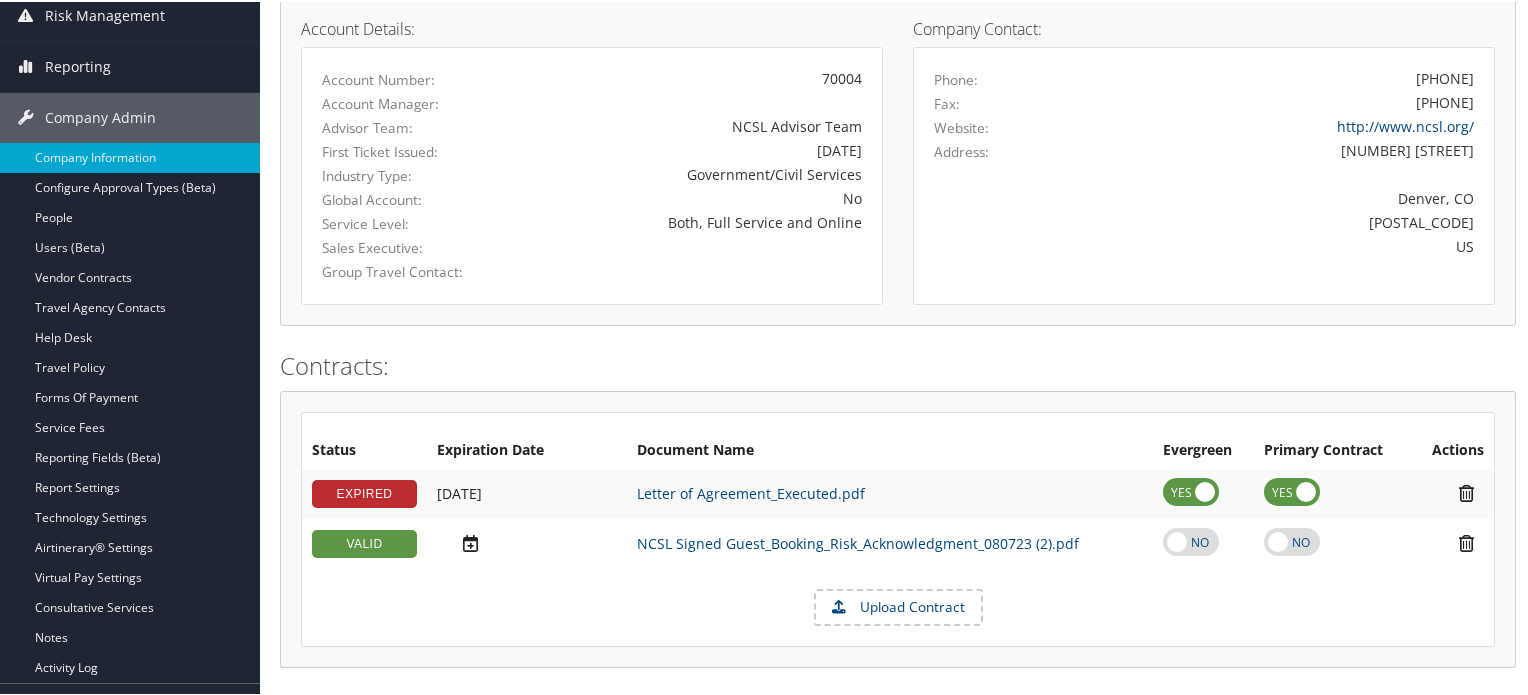 scroll, scrollTop: 0, scrollLeft: 0, axis: both 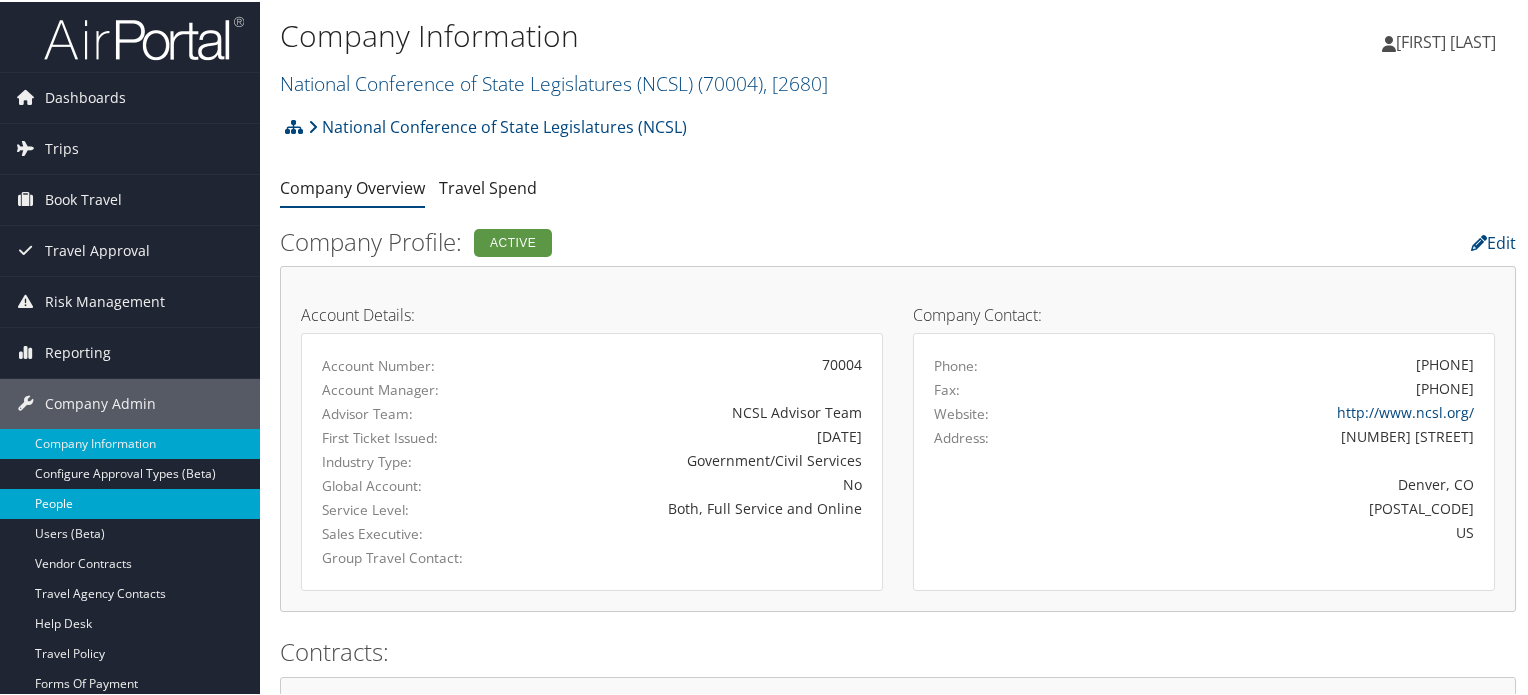 click on "People" at bounding box center (130, 502) 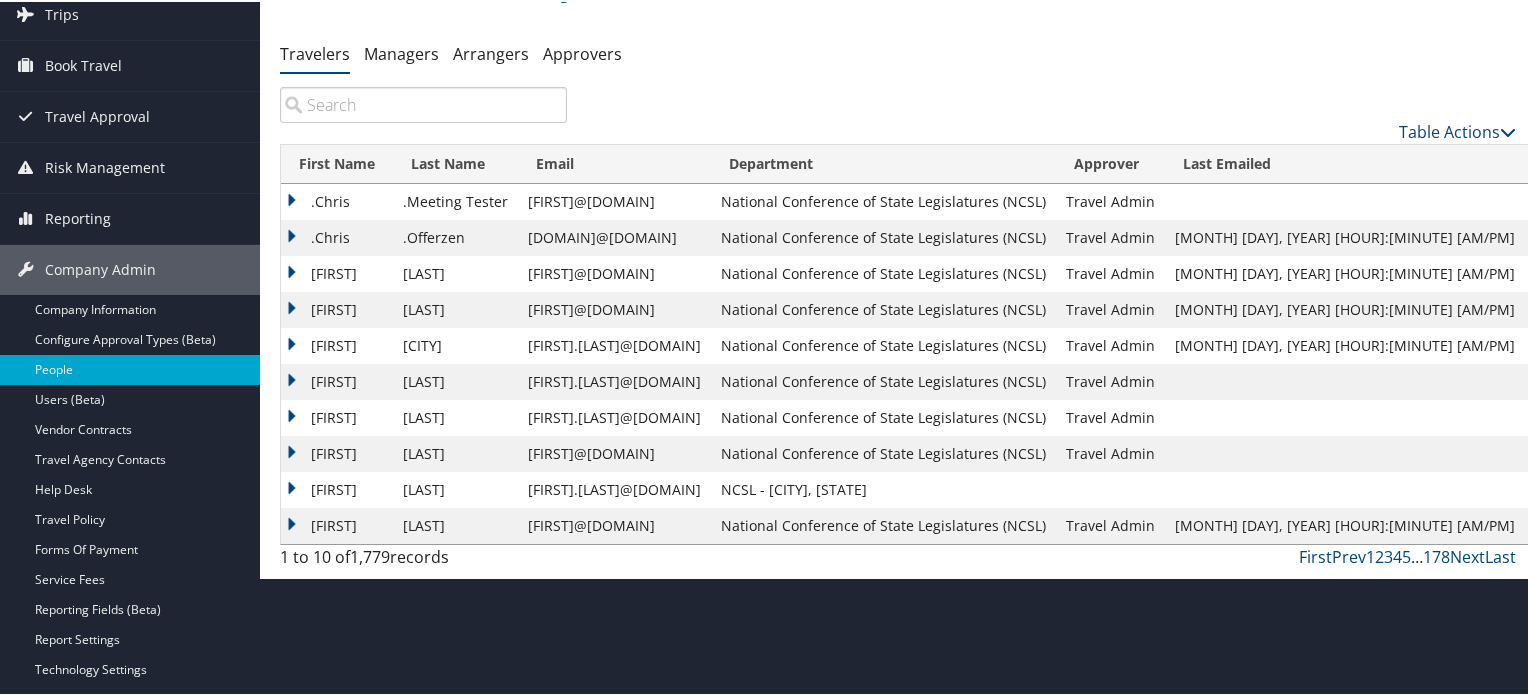 scroll, scrollTop: 100, scrollLeft: 0, axis: vertical 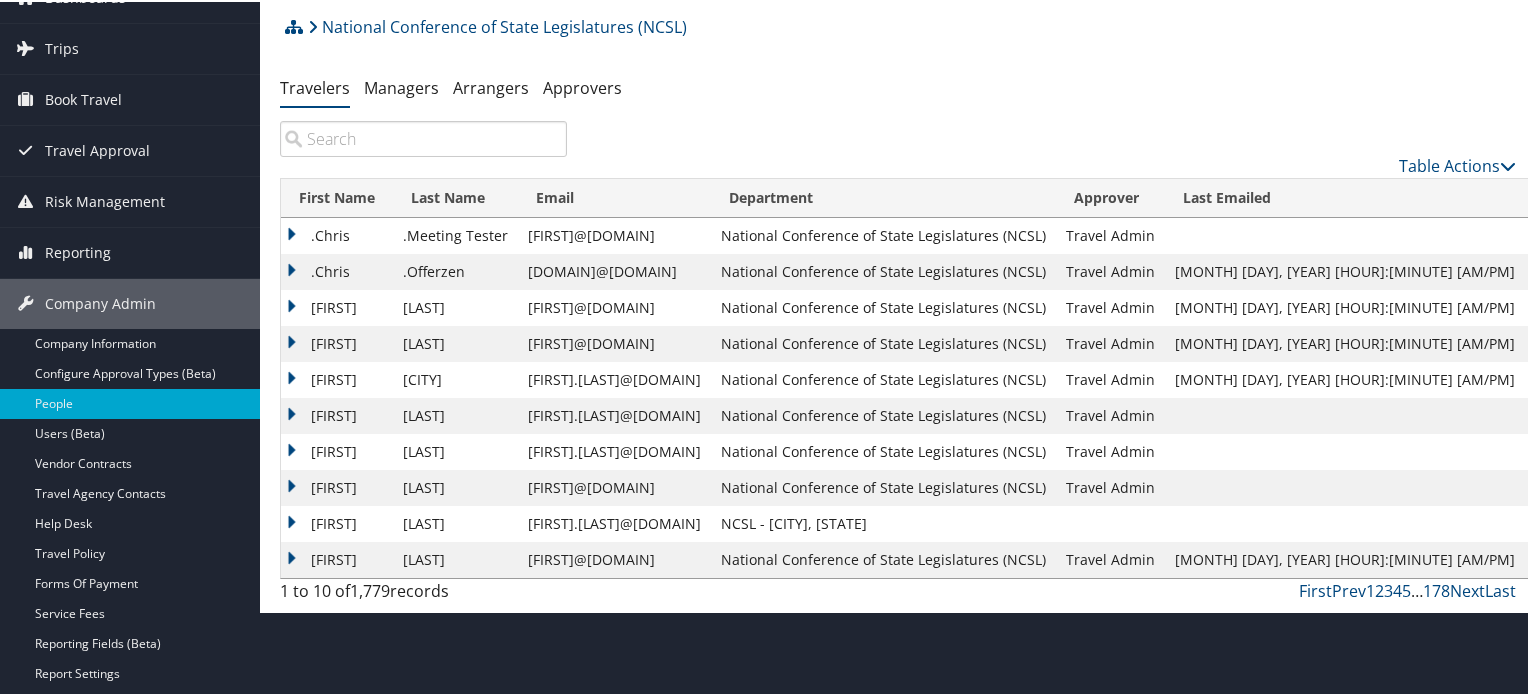 click at bounding box center [423, 137] 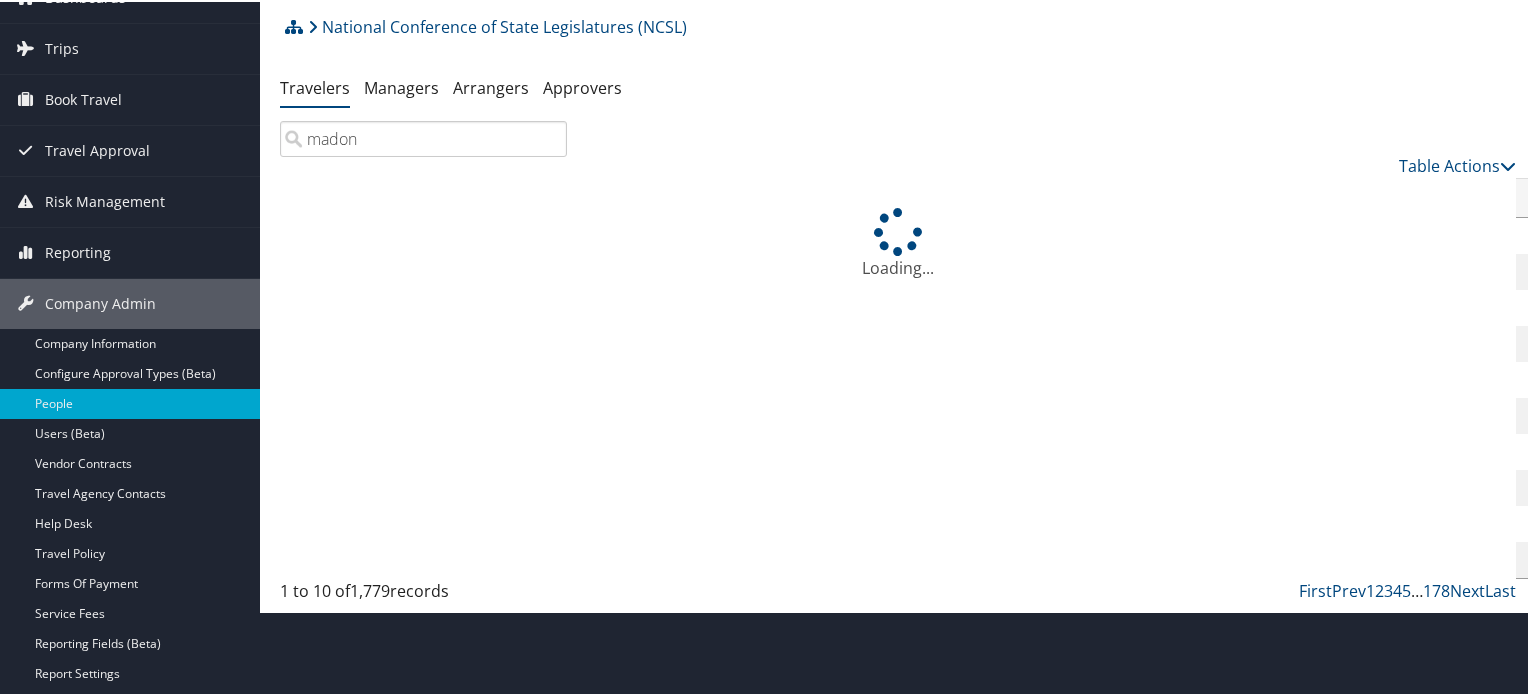 type on "madon" 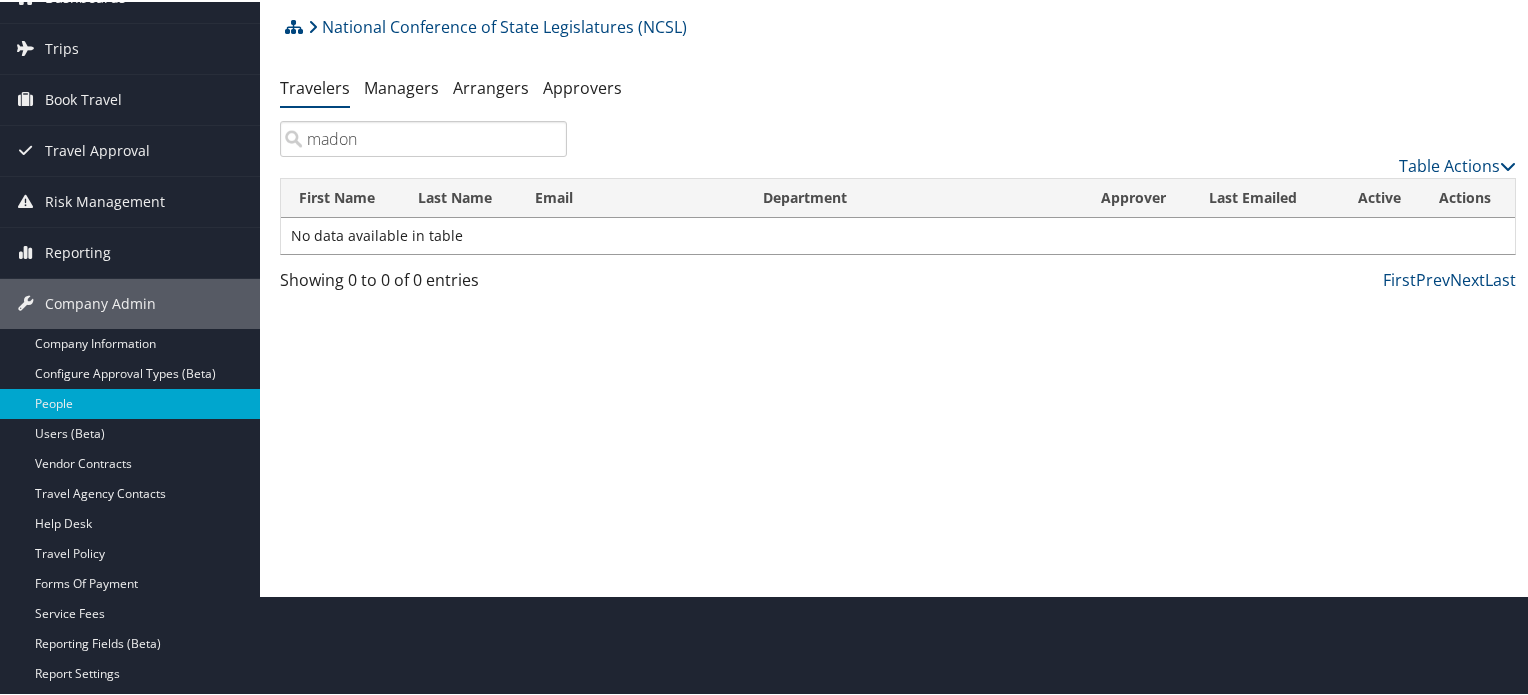 drag, startPoint x: 462, startPoint y: 148, endPoint x: 340, endPoint y: 156, distance: 122.26202 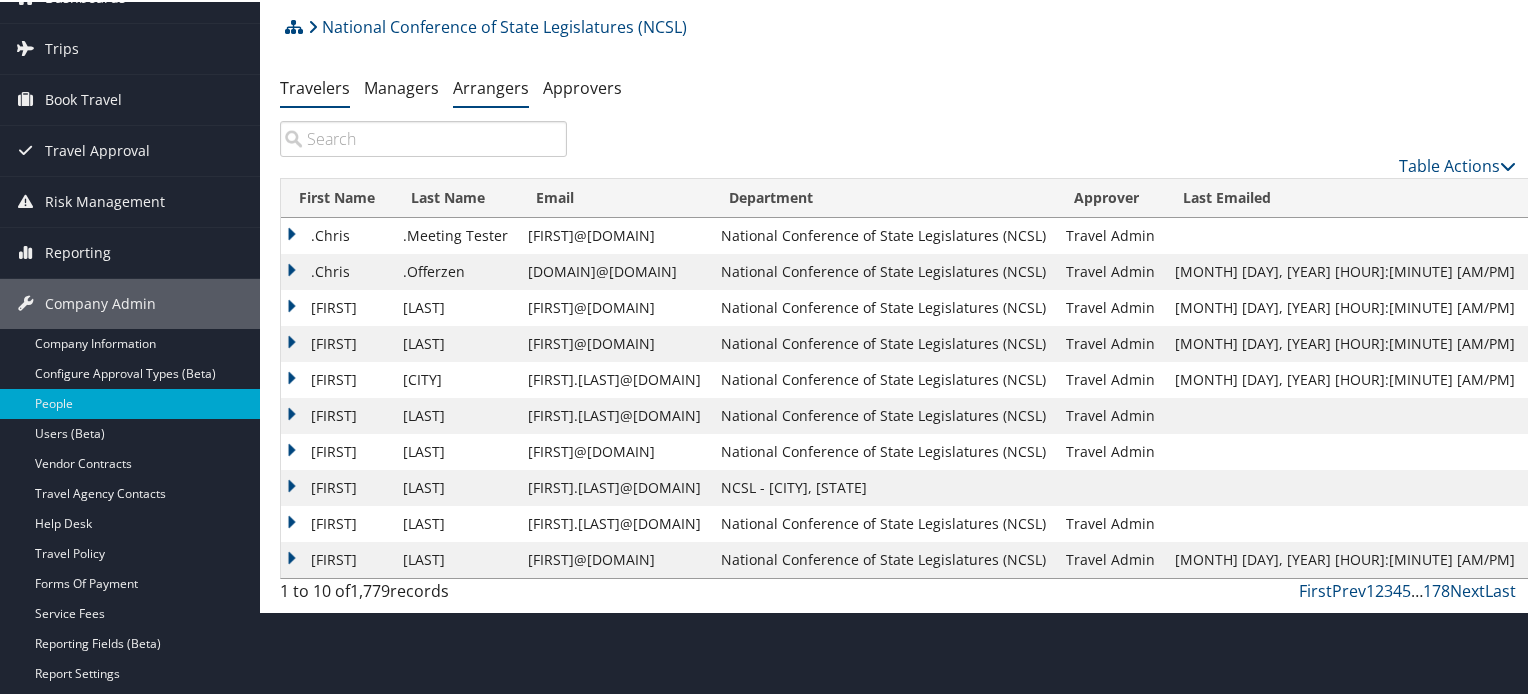 type 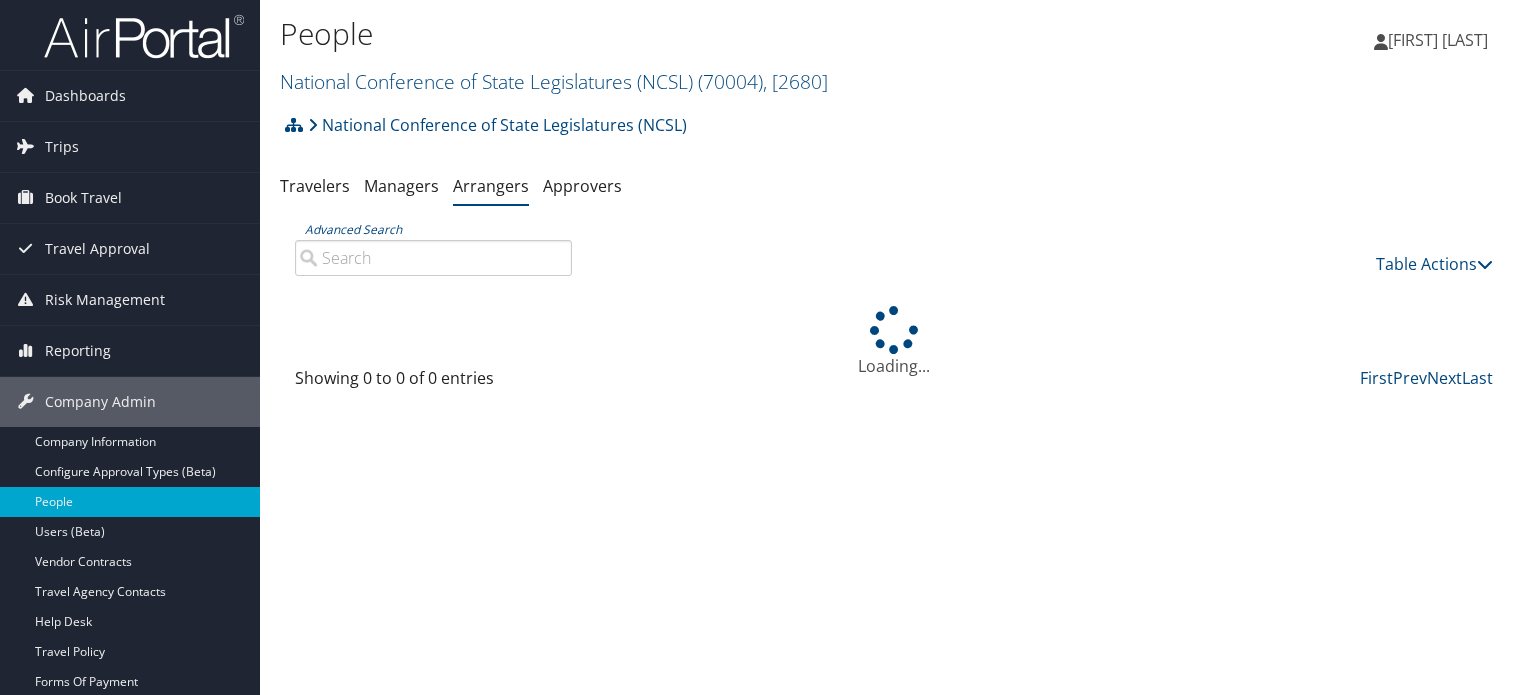 scroll, scrollTop: 0, scrollLeft: 0, axis: both 